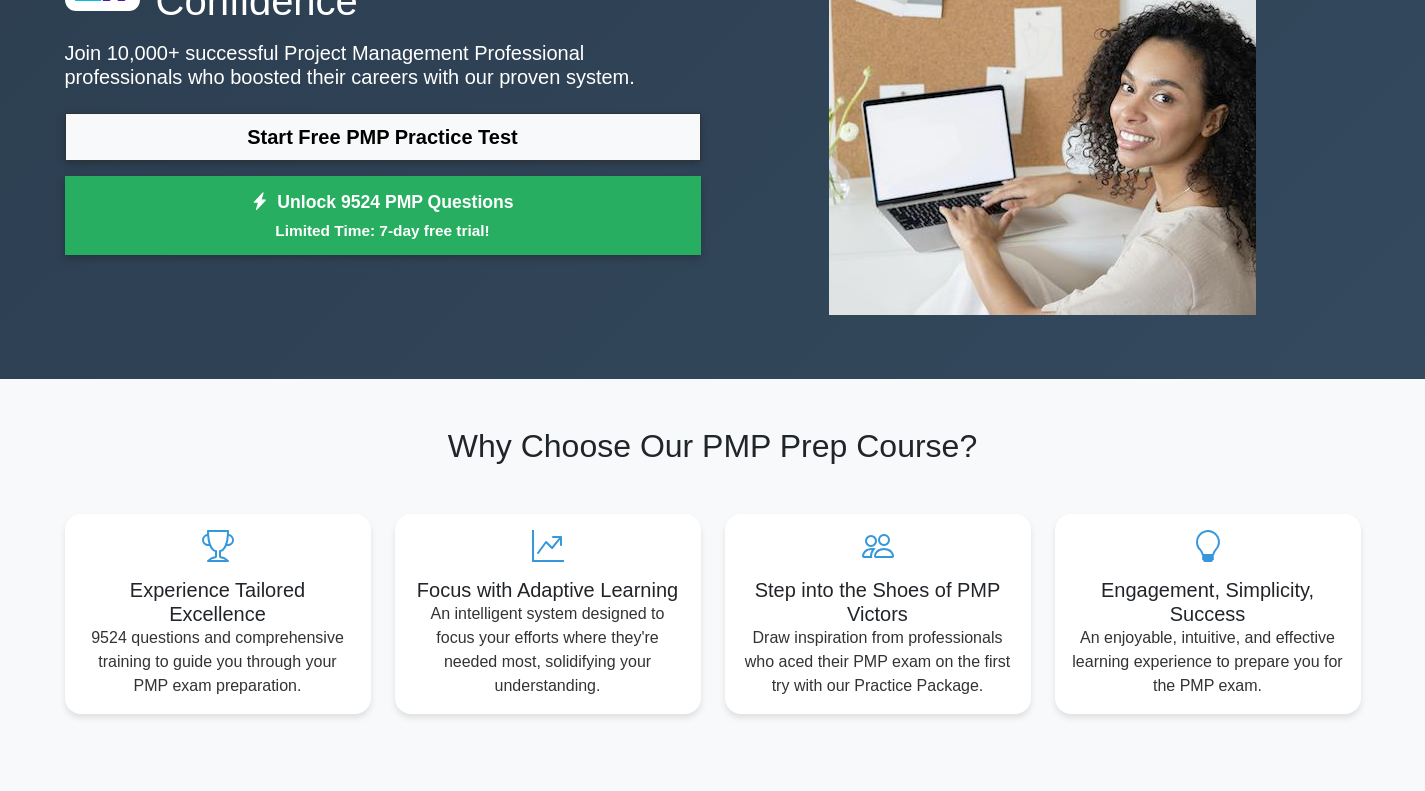 scroll, scrollTop: 0, scrollLeft: 0, axis: both 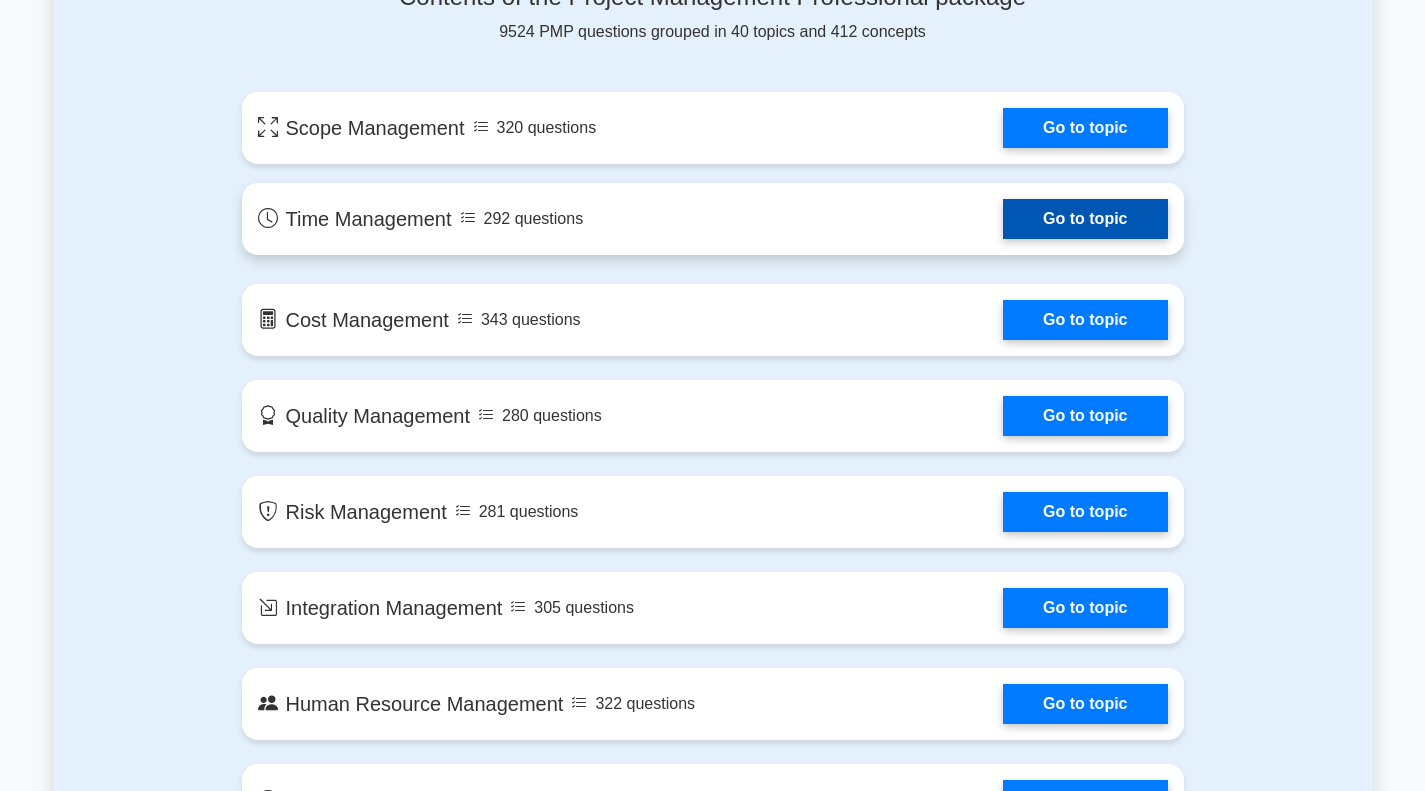 click on "Go to topic" at bounding box center (1085, 219) 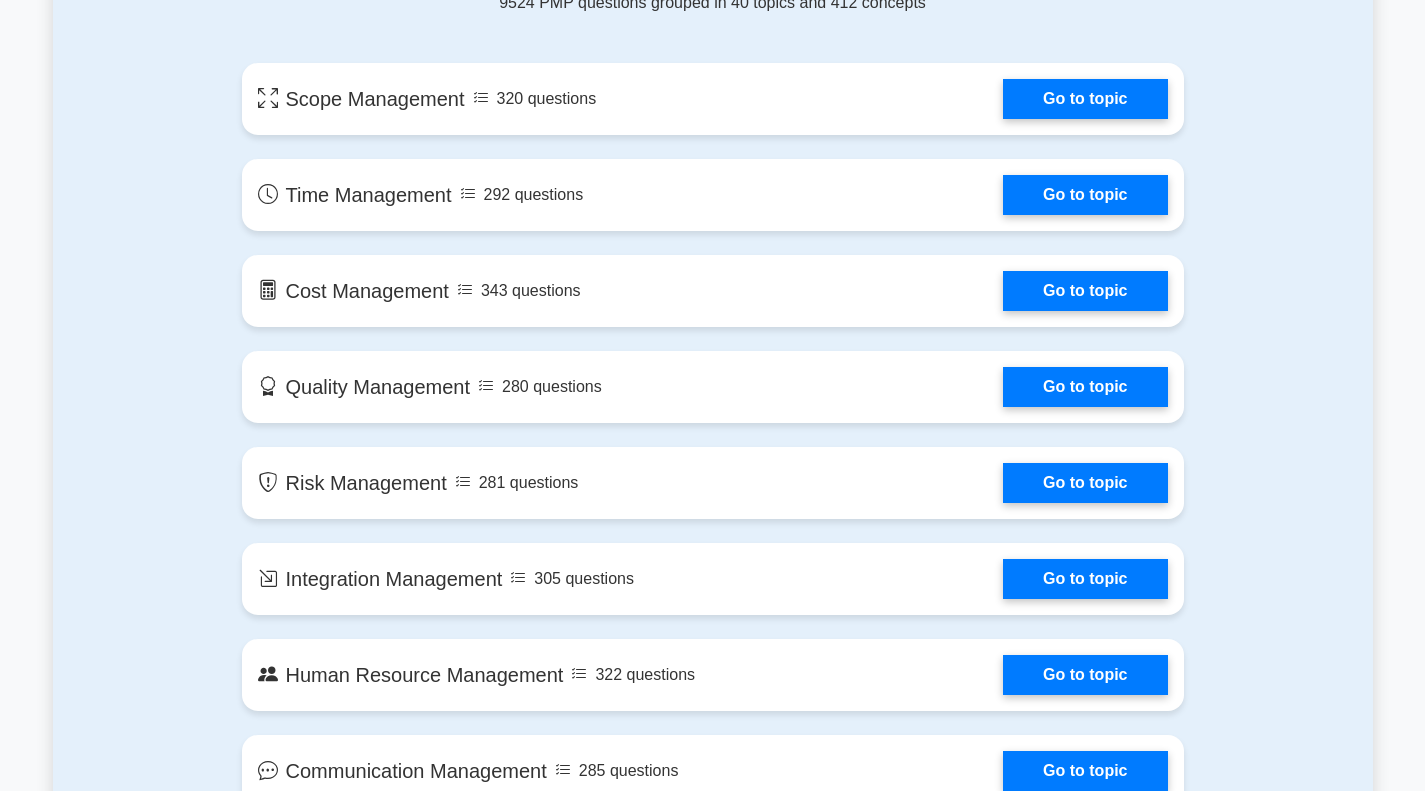 scroll, scrollTop: 1121, scrollLeft: 0, axis: vertical 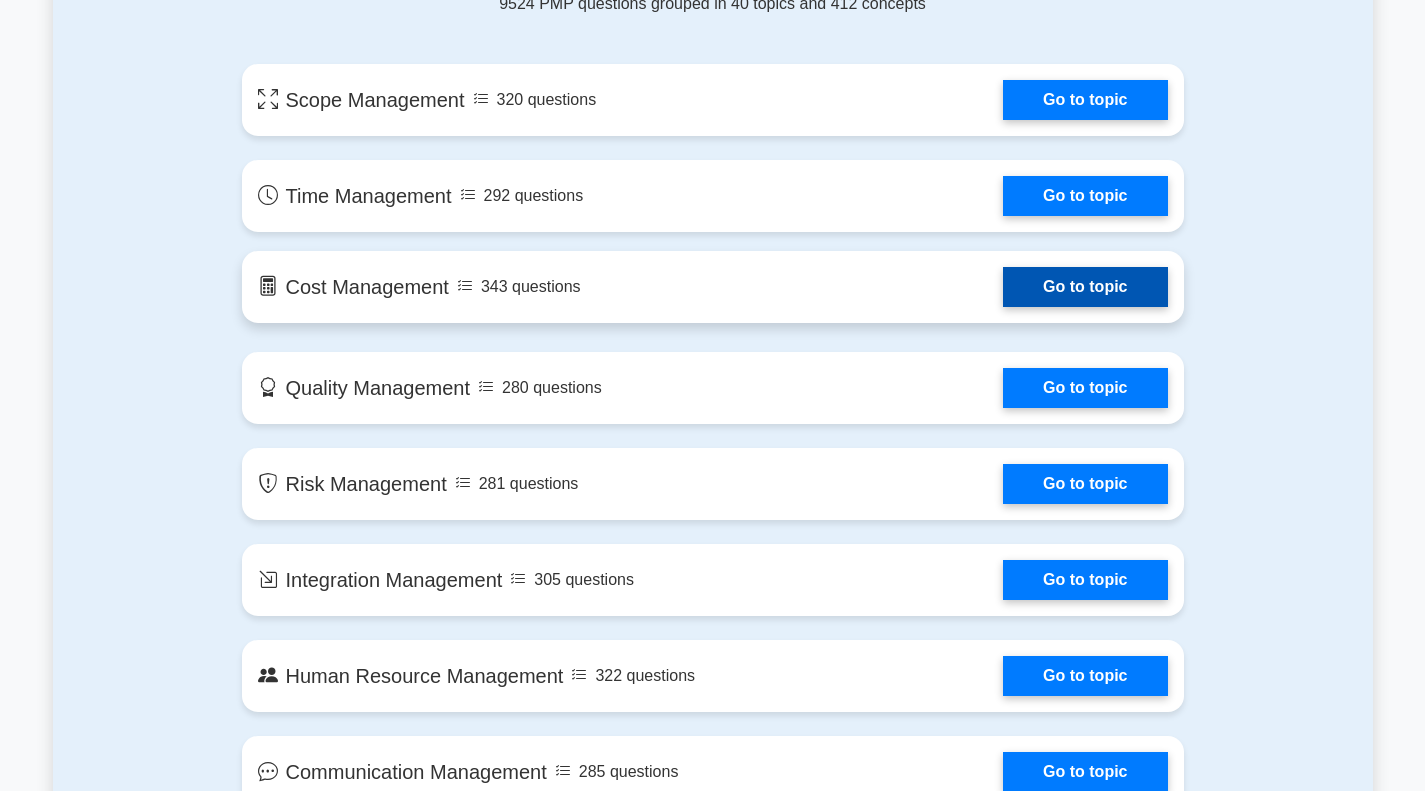 click on "Go to topic" at bounding box center (1085, 287) 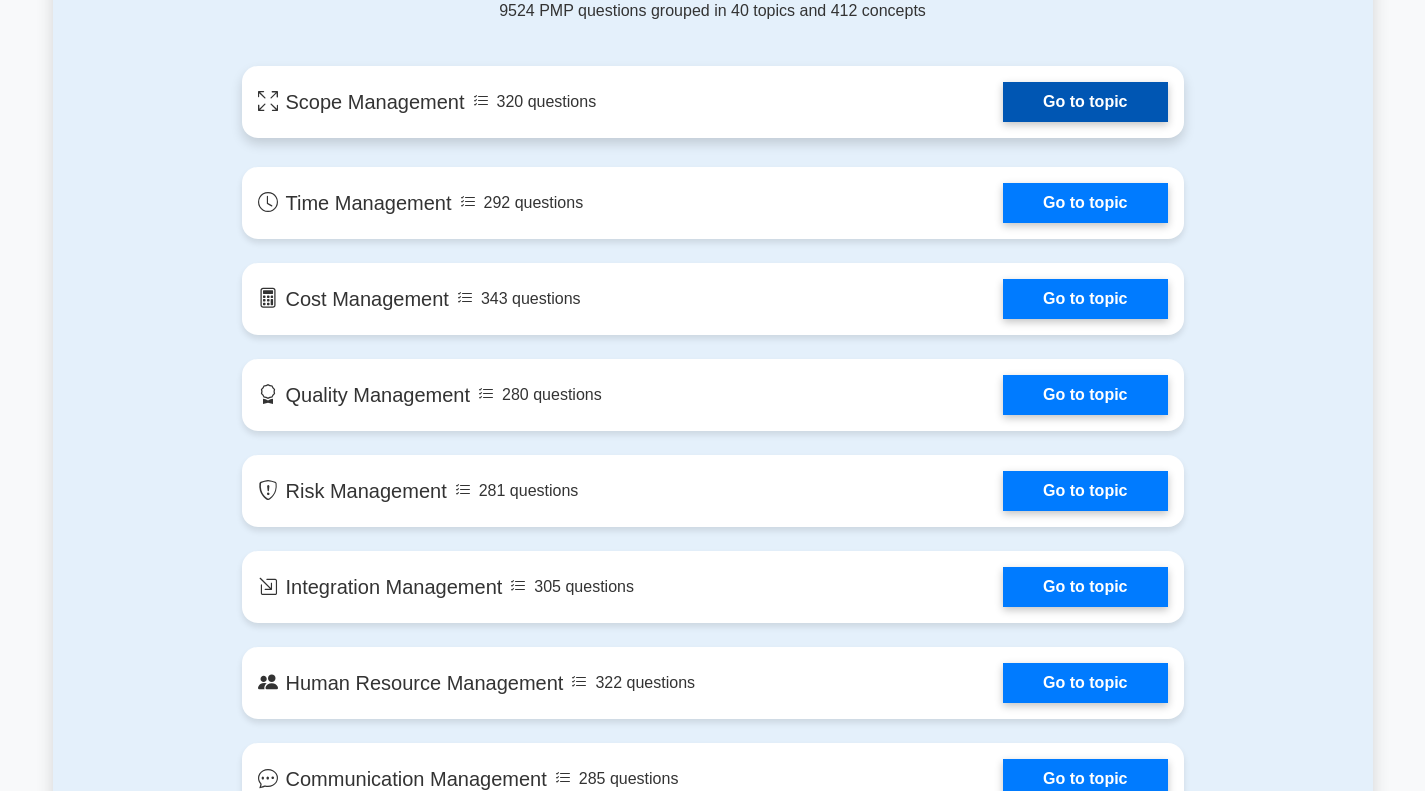 scroll, scrollTop: 1119, scrollLeft: 0, axis: vertical 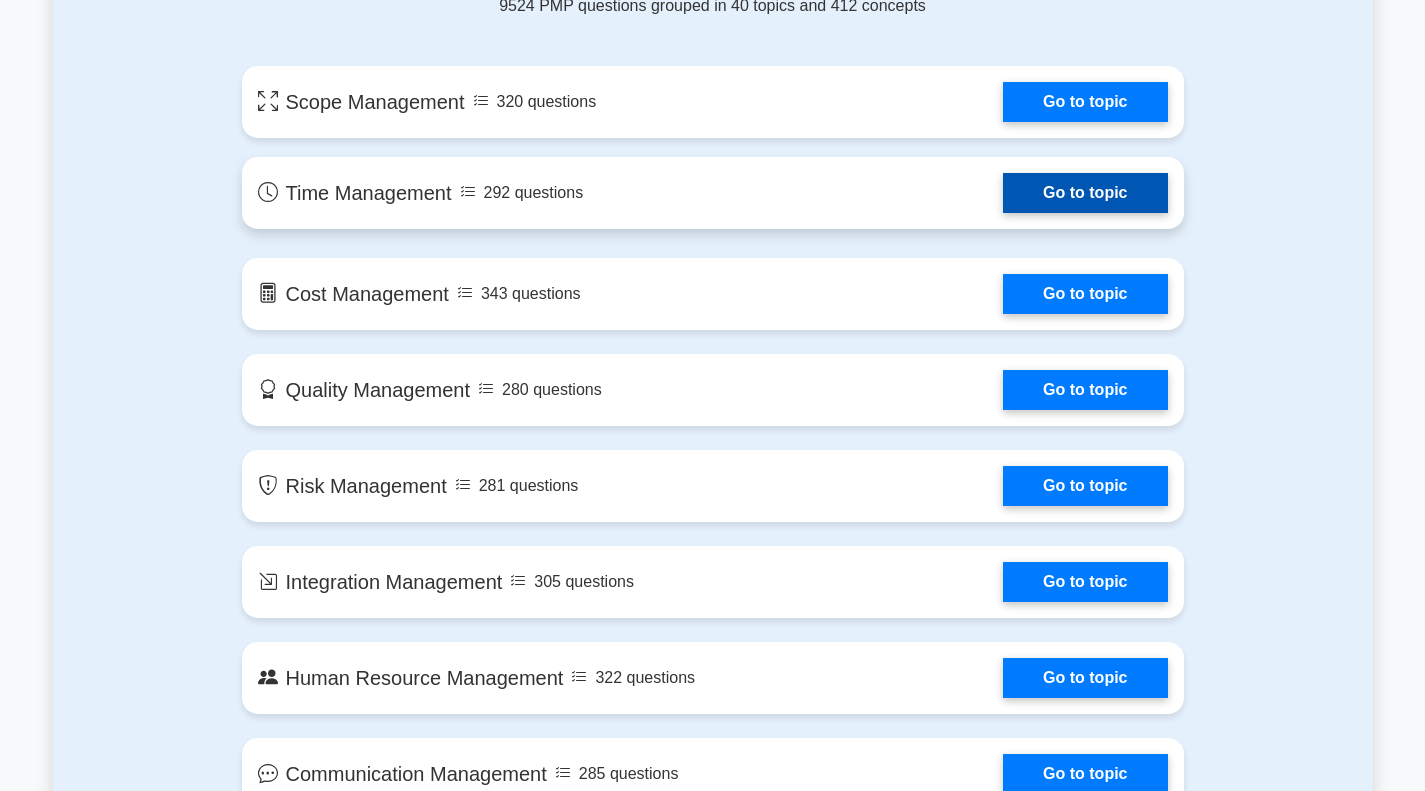 click on "Go to topic" at bounding box center (1085, 193) 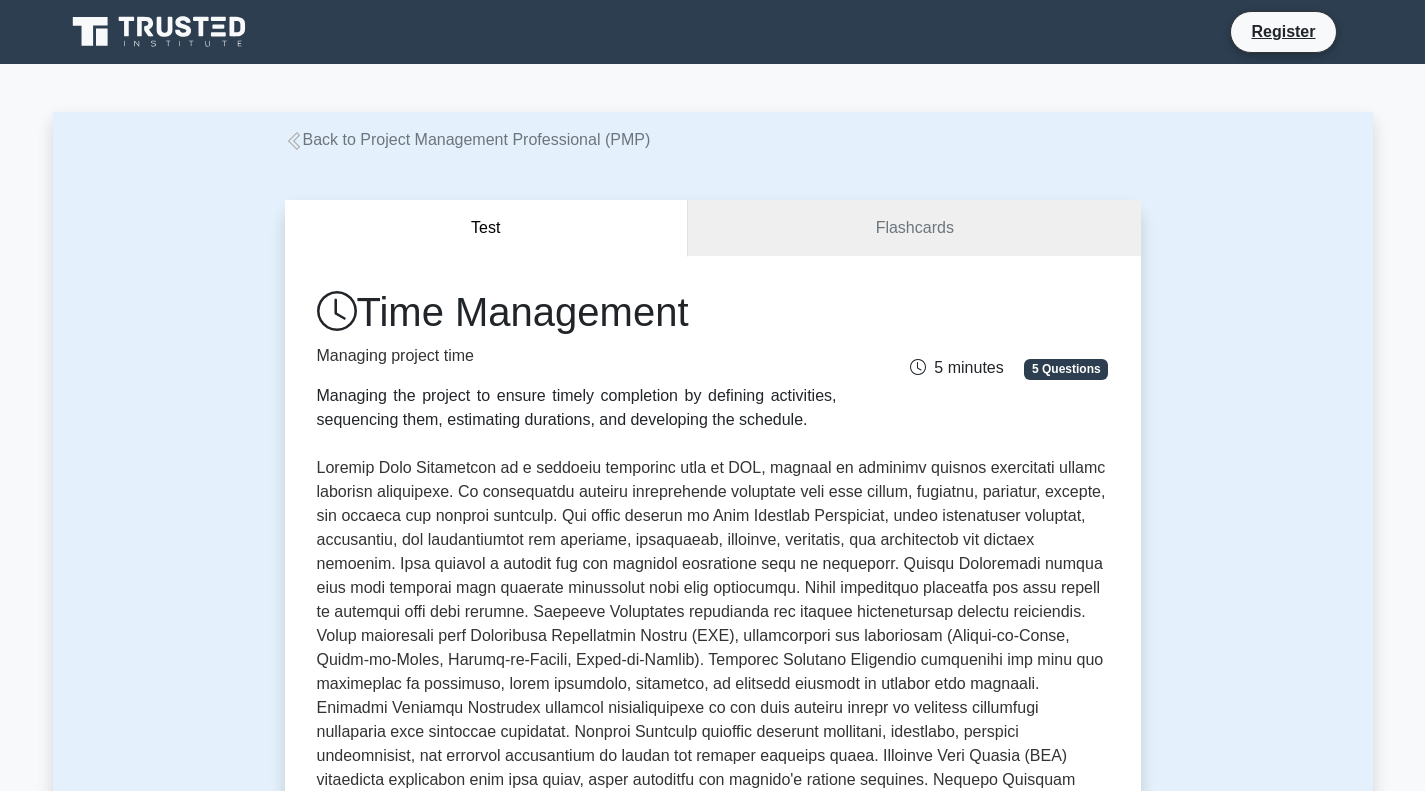 scroll, scrollTop: 0, scrollLeft: 0, axis: both 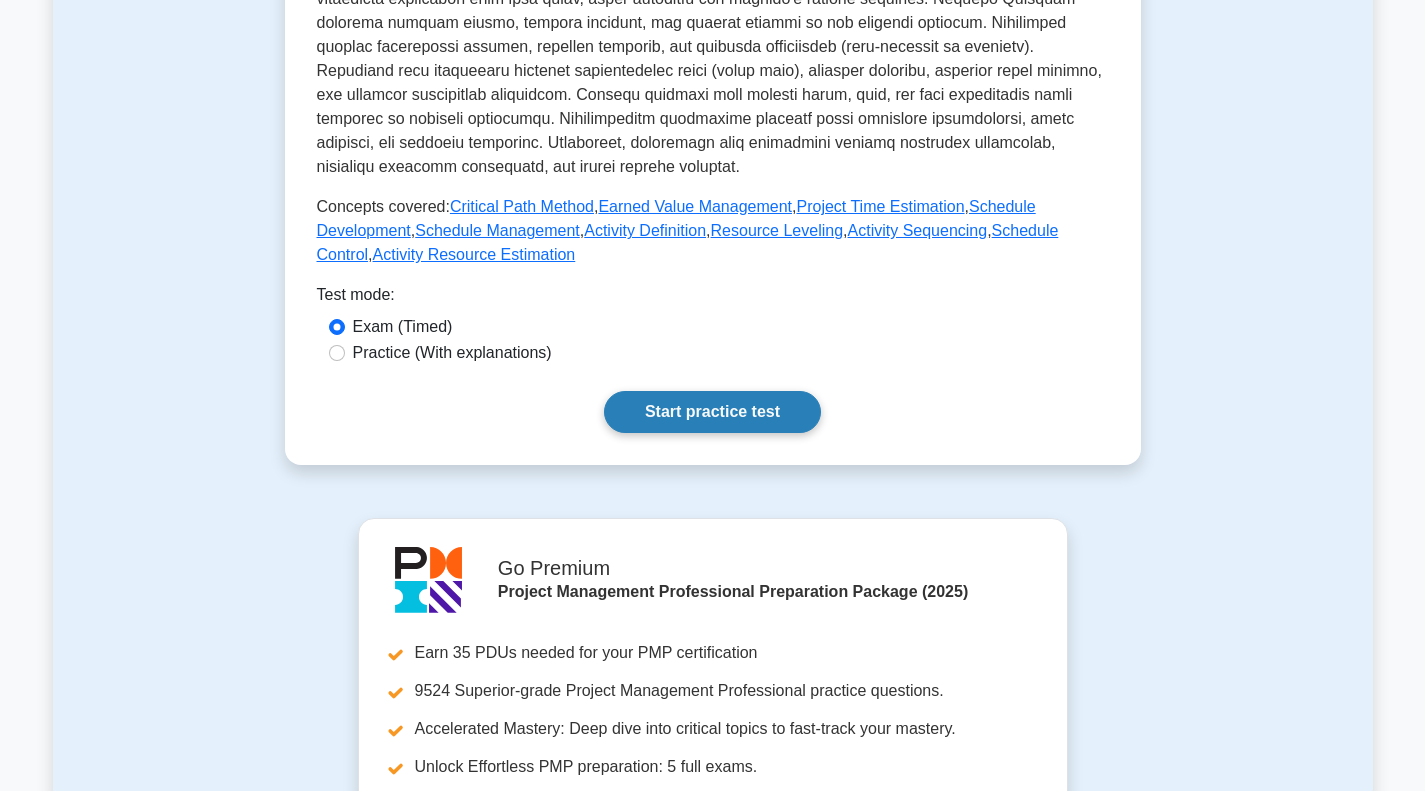 click on "Start practice test" at bounding box center [712, 412] 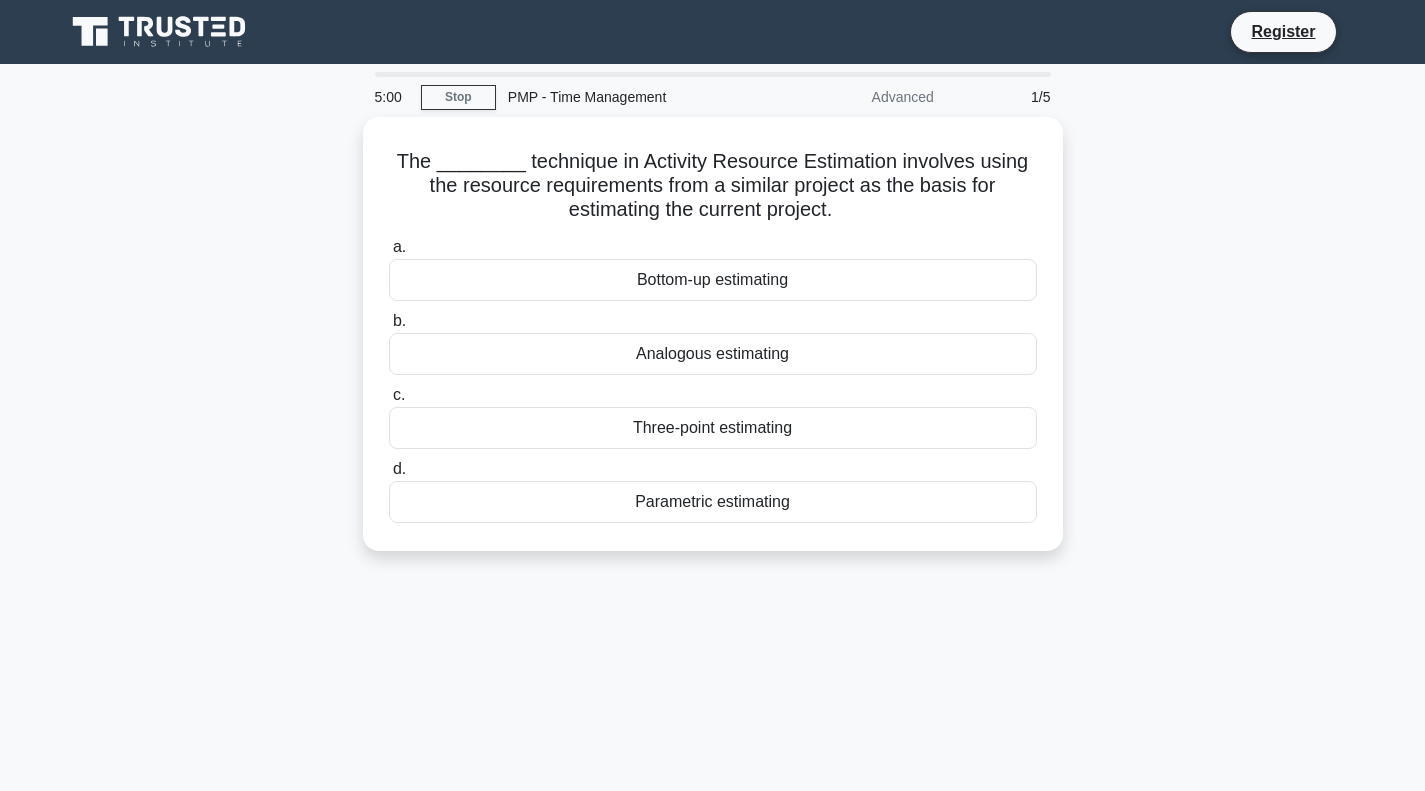 scroll, scrollTop: 0, scrollLeft: 0, axis: both 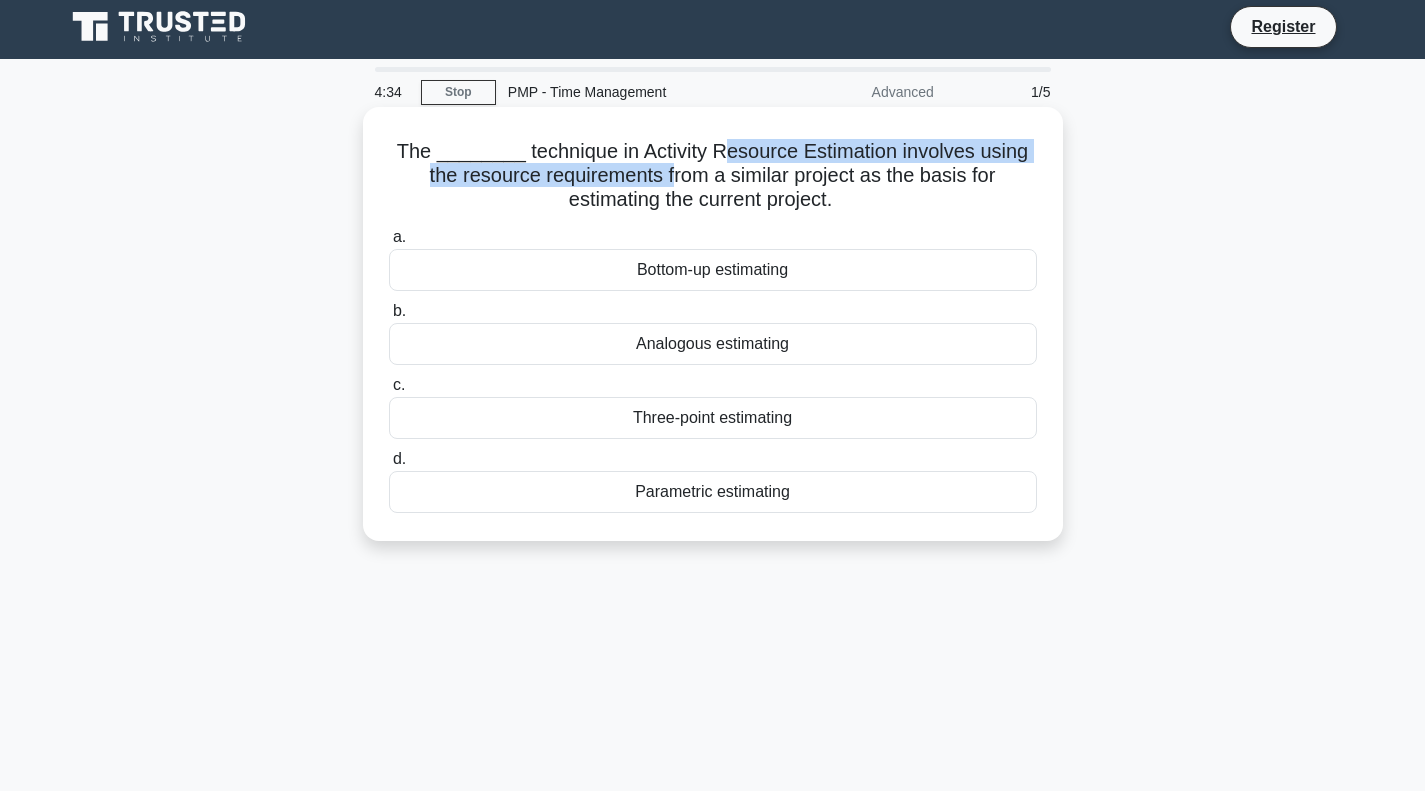 drag, startPoint x: 718, startPoint y: 154, endPoint x: 672, endPoint y: 166, distance: 47.539455 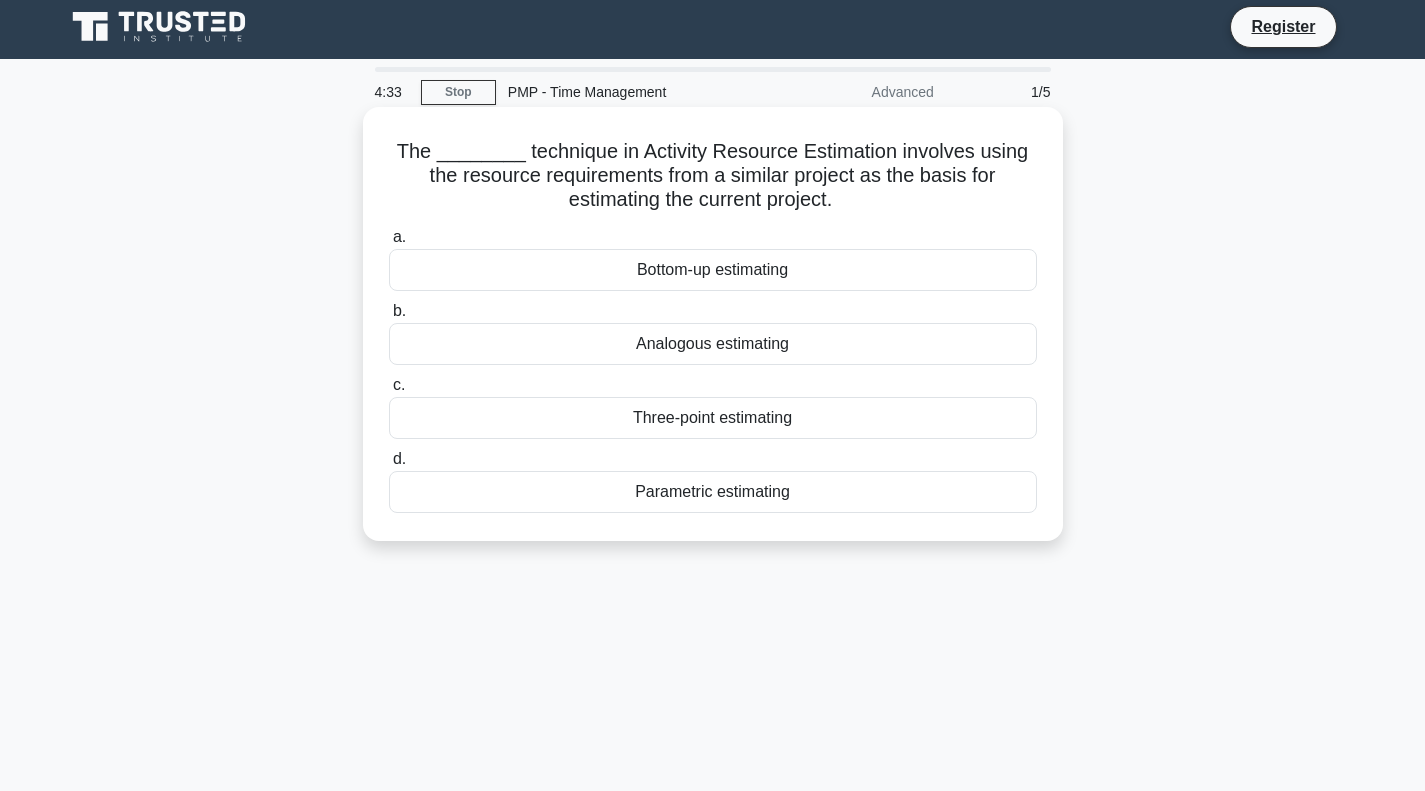 click on "Parametric estimating" at bounding box center (713, 492) 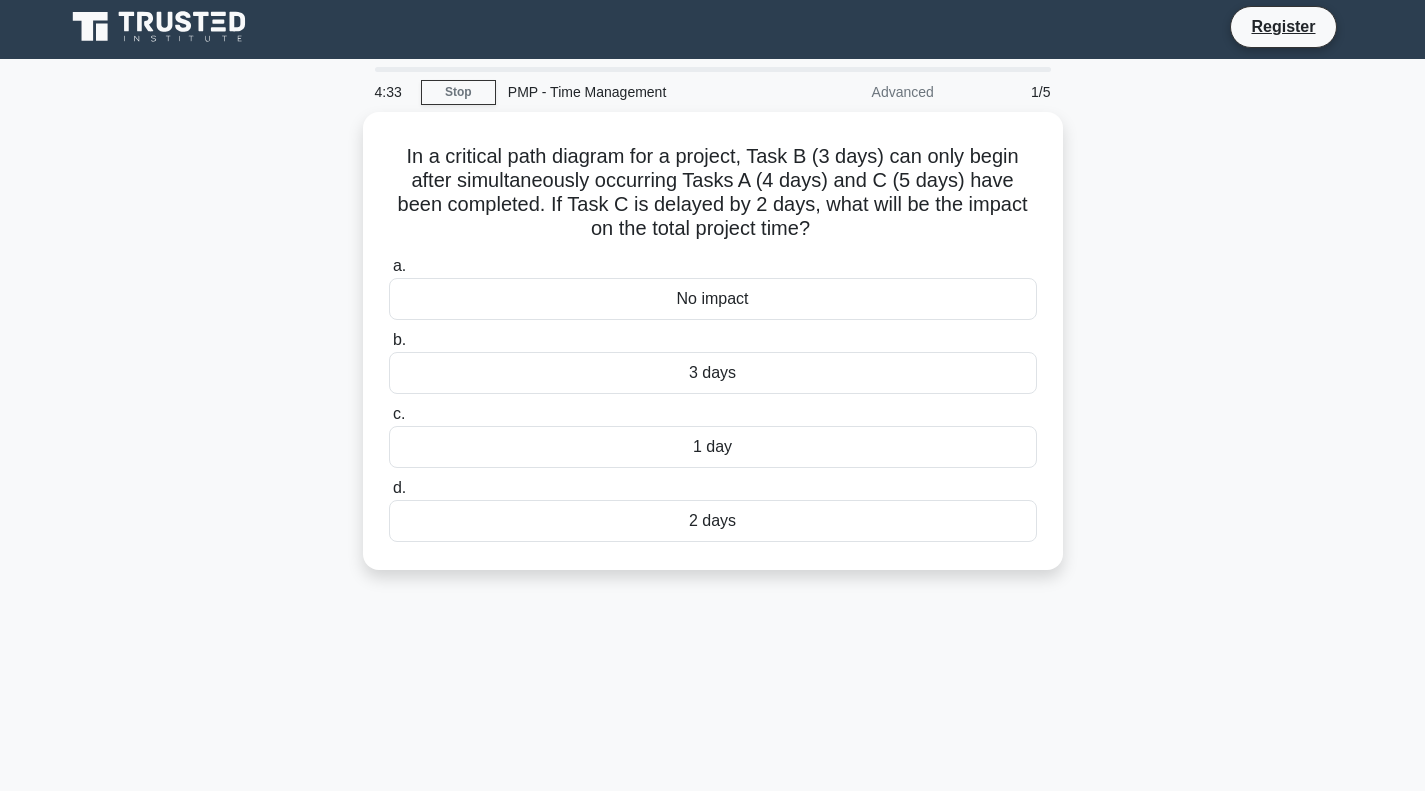 scroll, scrollTop: 0, scrollLeft: 0, axis: both 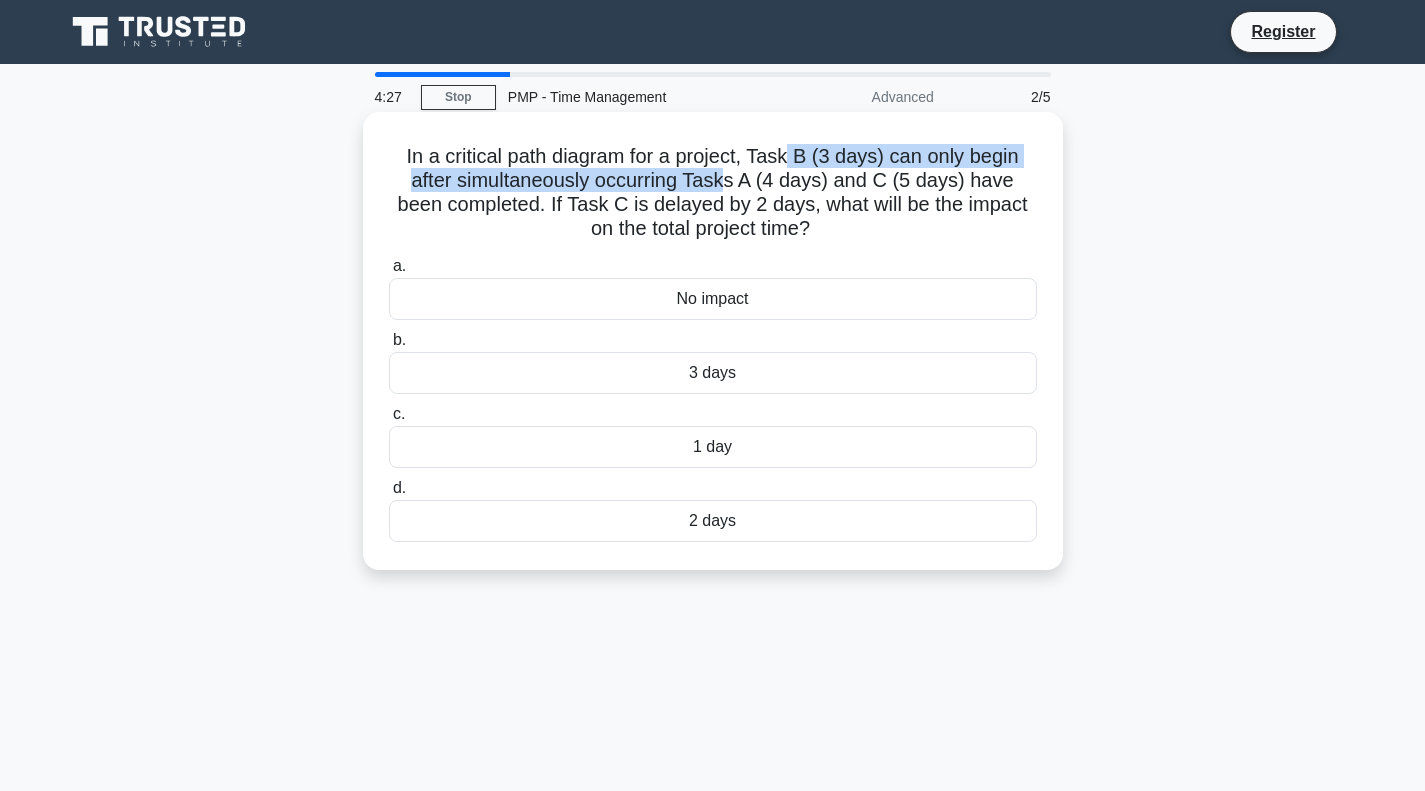 drag, startPoint x: 792, startPoint y: 151, endPoint x: 730, endPoint y: 193, distance: 74.88658 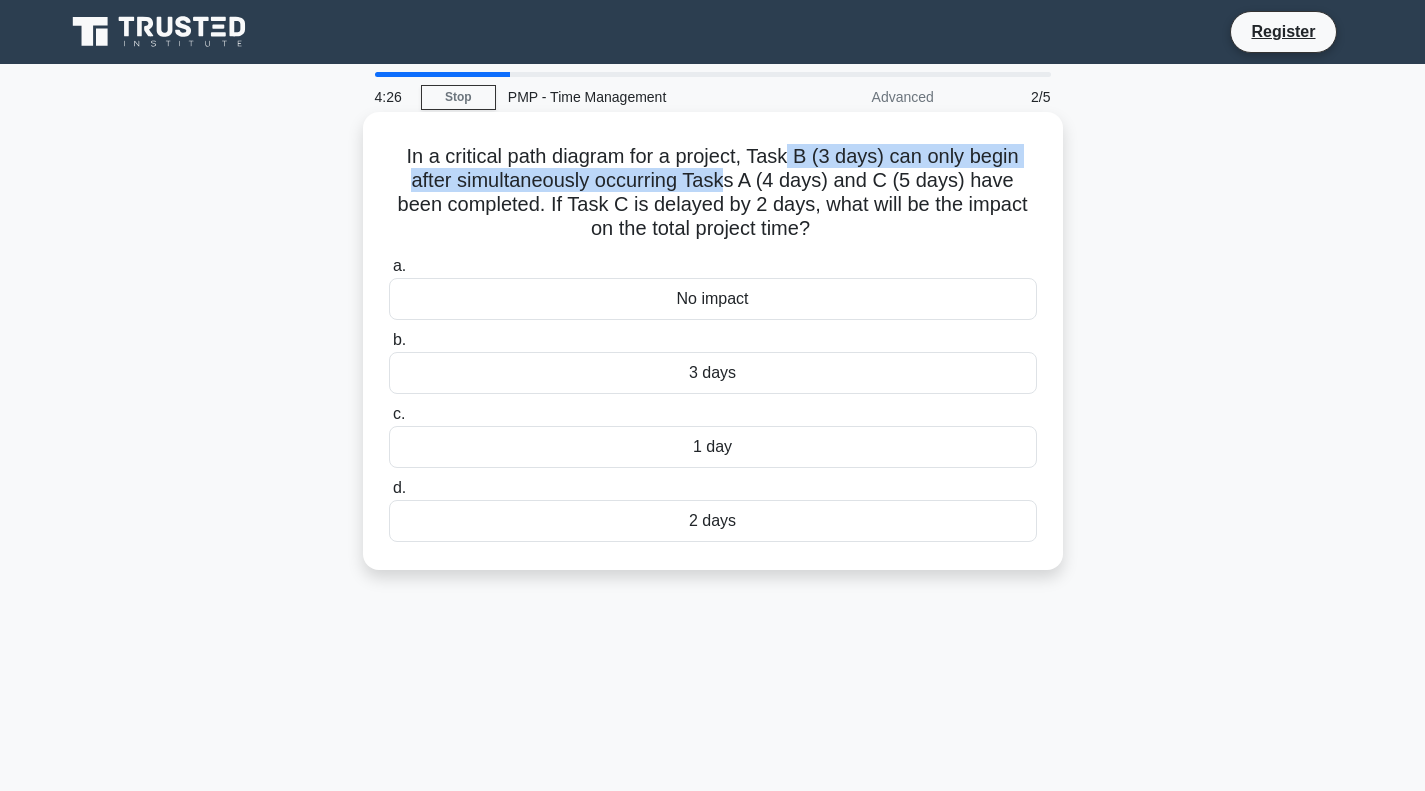 click on "In a critical path diagram for a project, Task B (3 days) can only begin after simultaneously occurring Tasks A (4 days) and C (5 days) have been completed. If Task C is delayed by 2 days, what will be the impact on the total project time?
.spinner_0XTQ{transform-origin:center;animation:spinner_y6GP .75s linear infinite}@keyframes spinner_y6GP{100%{transform:rotate(360deg)}}" at bounding box center [713, 193] 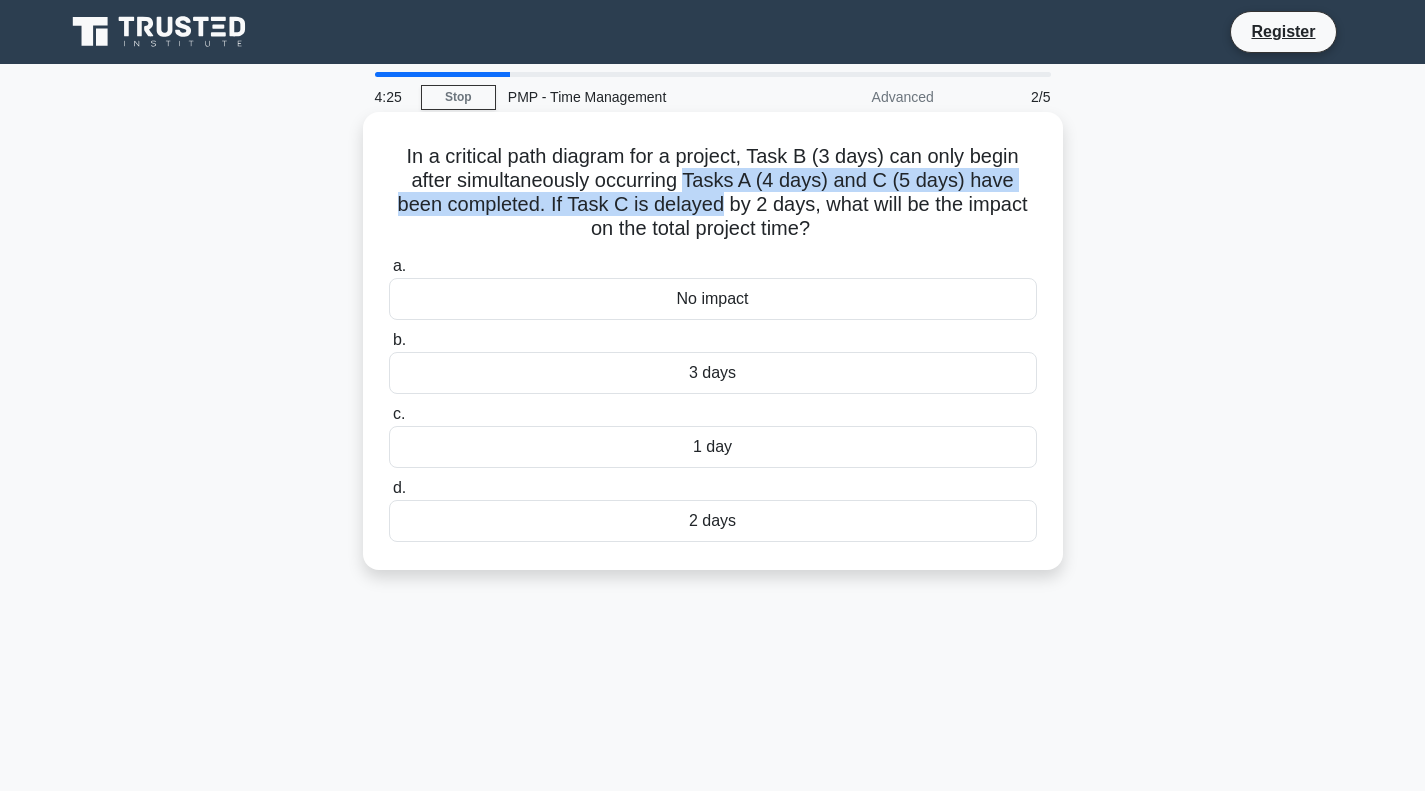 drag, startPoint x: 730, startPoint y: 193, endPoint x: 674, endPoint y: 214, distance: 59.808025 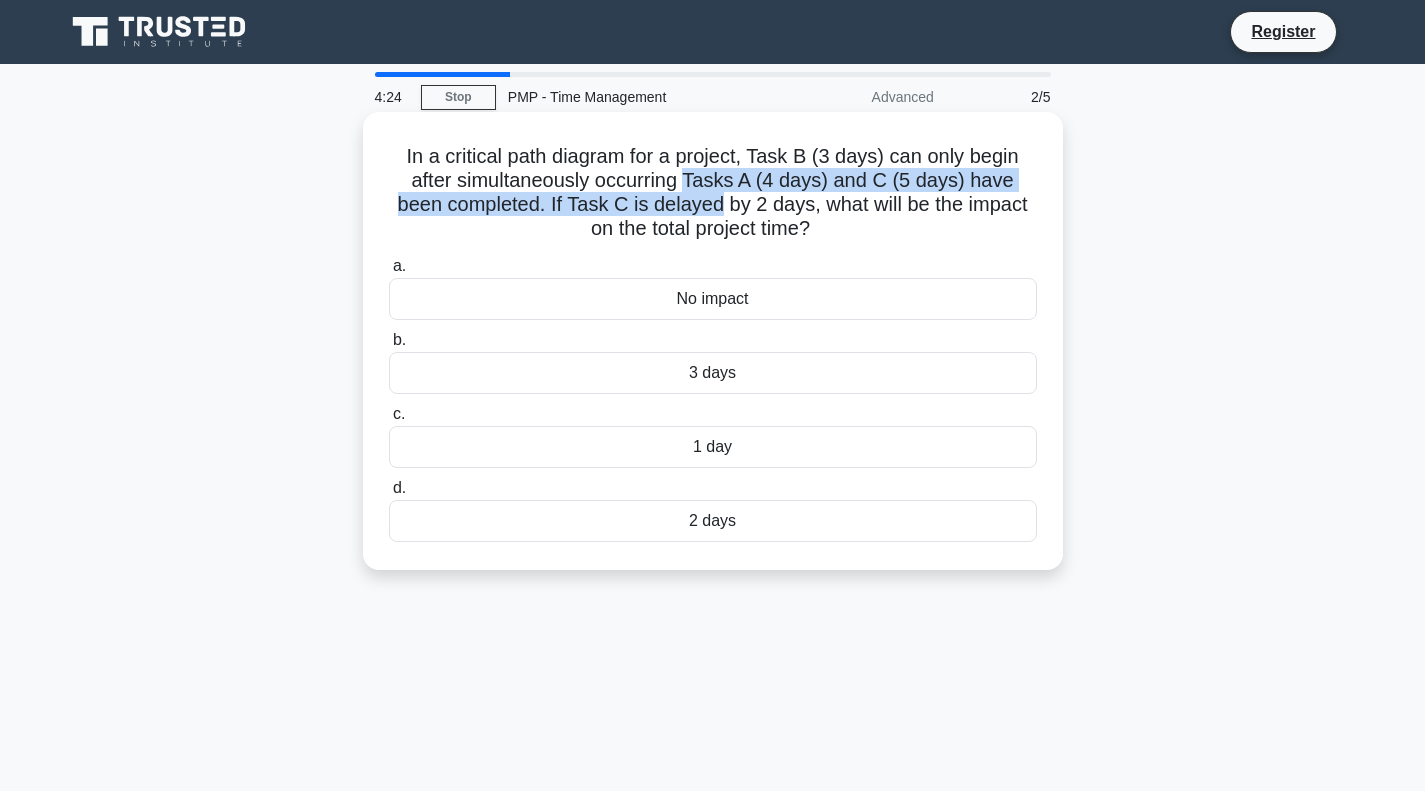 click on "In a critical path diagram for a project, Task B (3 days) can only begin after simultaneously occurring Tasks A (4 days) and C (5 days) have been completed. If Task C is delayed by 2 days, what will be the impact on the total project time?
.spinner_0XTQ{transform-origin:center;animation:spinner_y6GP .75s linear infinite}@keyframes spinner_y6GP{100%{transform:rotate(360deg)}}" at bounding box center [713, 193] 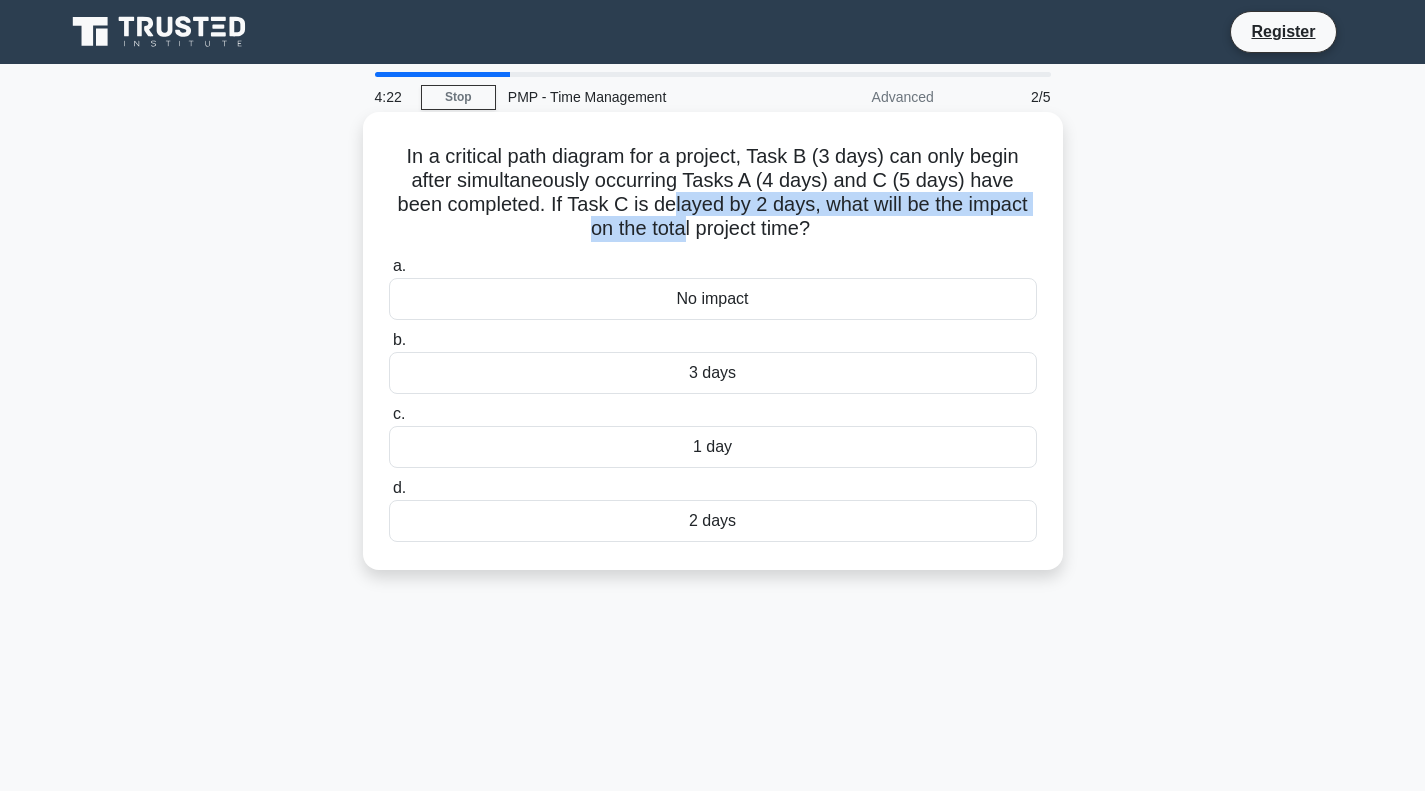 drag, startPoint x: 674, startPoint y: 214, endPoint x: 679, endPoint y: 232, distance: 18.681541 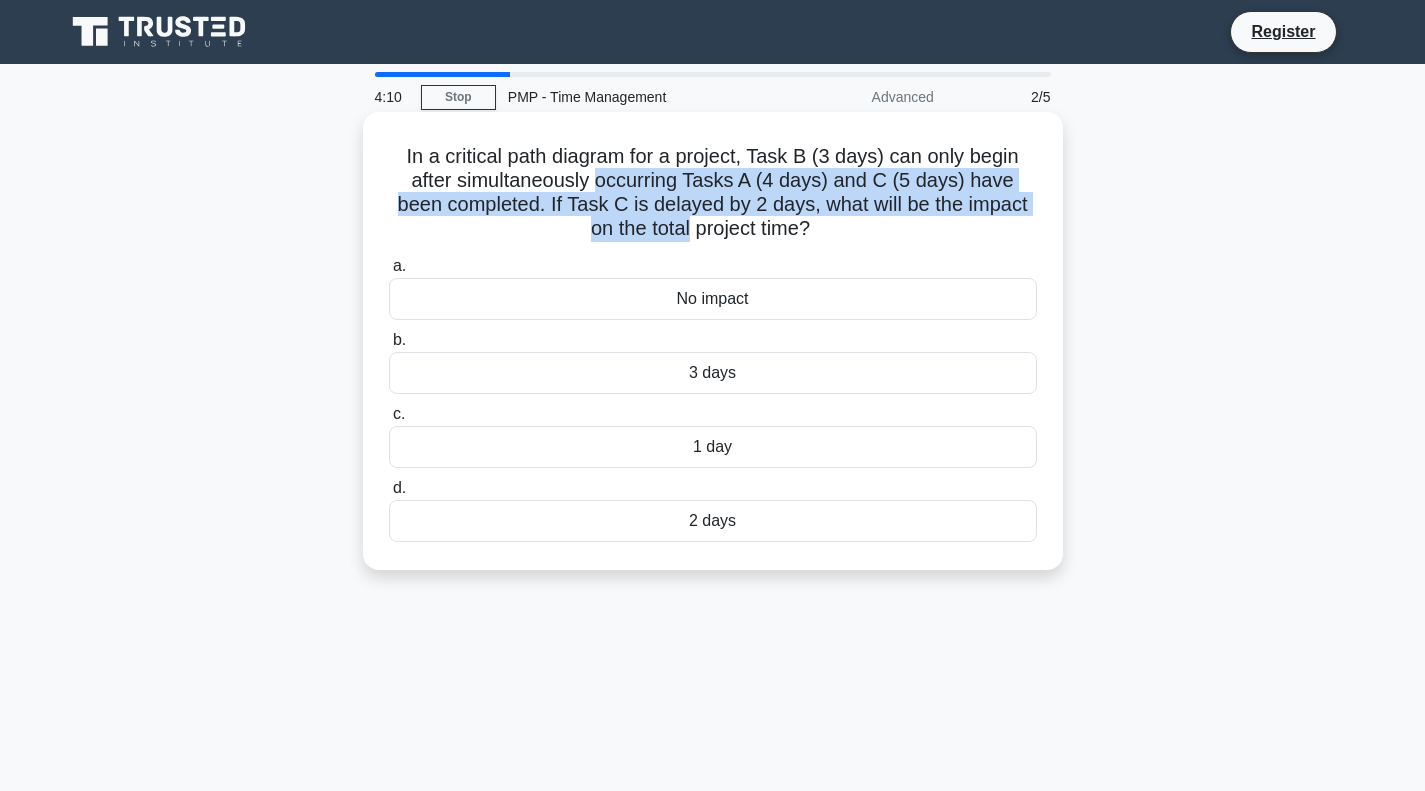 drag, startPoint x: 679, startPoint y: 232, endPoint x: 666, endPoint y: 188, distance: 45.88028 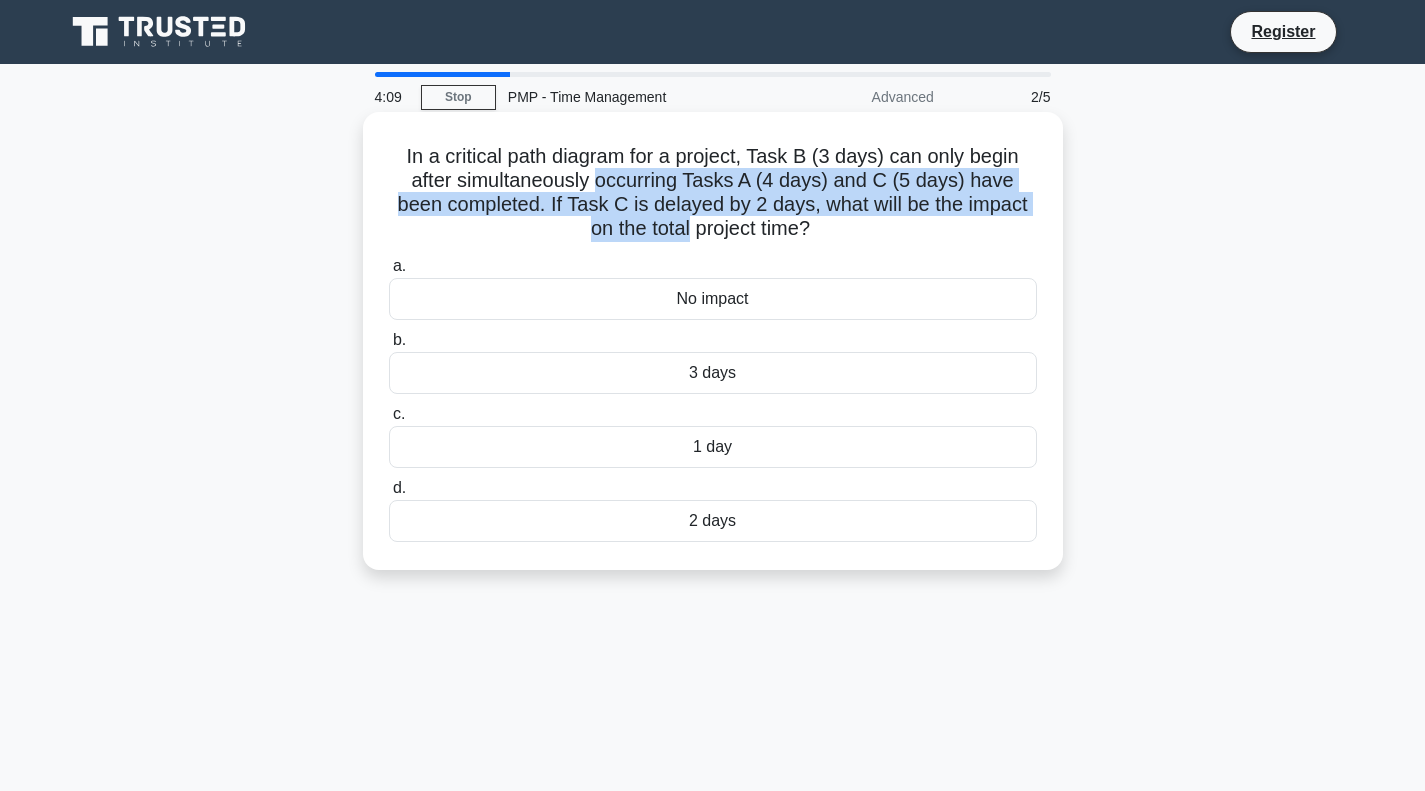 click on "In a critical path diagram for a project, Task B (3 days) can only begin after simultaneously occurring Tasks A (4 days) and C (5 days) have been completed. If Task C is delayed by 2 days, what will be the impact on the total project time?
.spinner_0XTQ{transform-origin:center;animation:spinner_y6GP .75s linear infinite}@keyframes spinner_y6GP{100%{transform:rotate(360deg)}}" at bounding box center (713, 193) 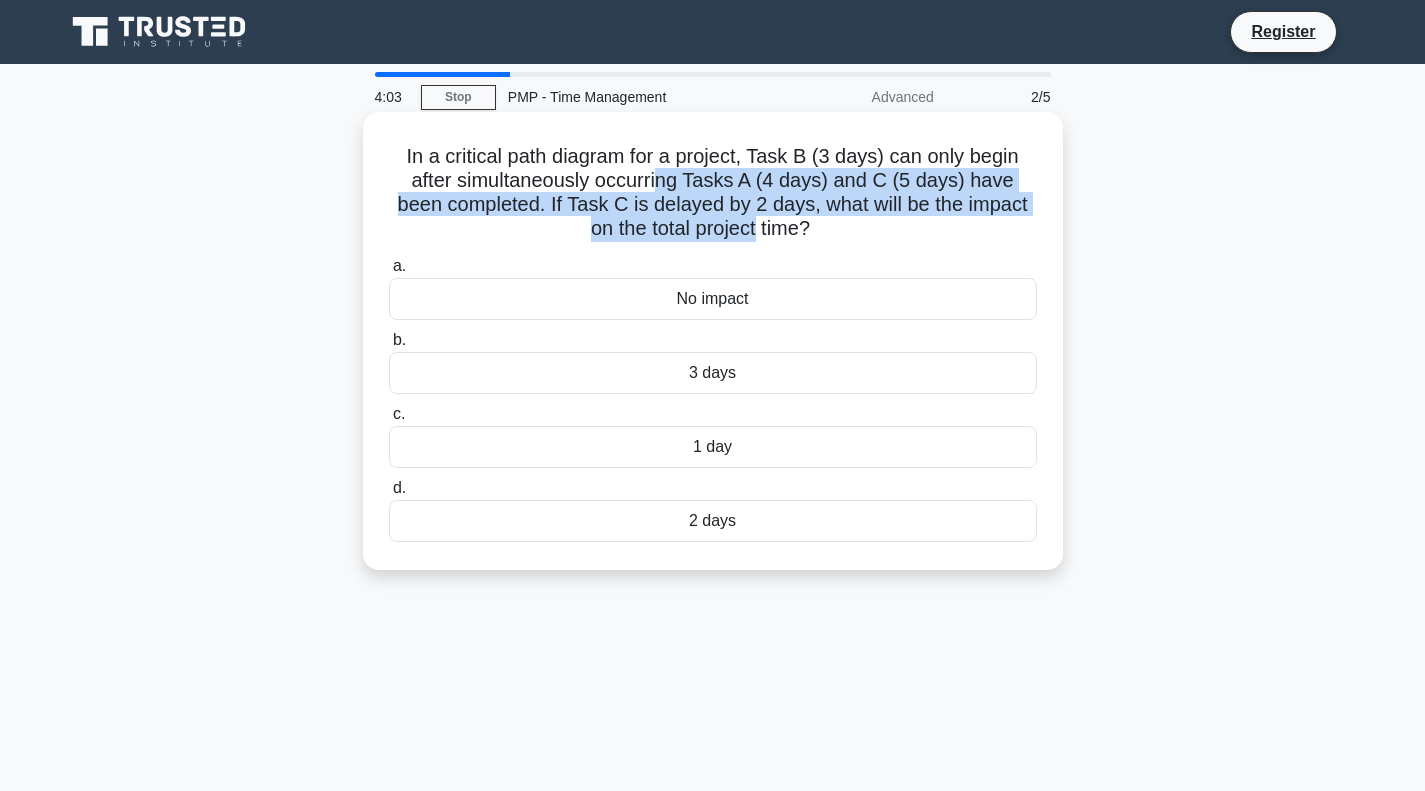 drag, startPoint x: 666, startPoint y: 188, endPoint x: 759, endPoint y: 233, distance: 103.315056 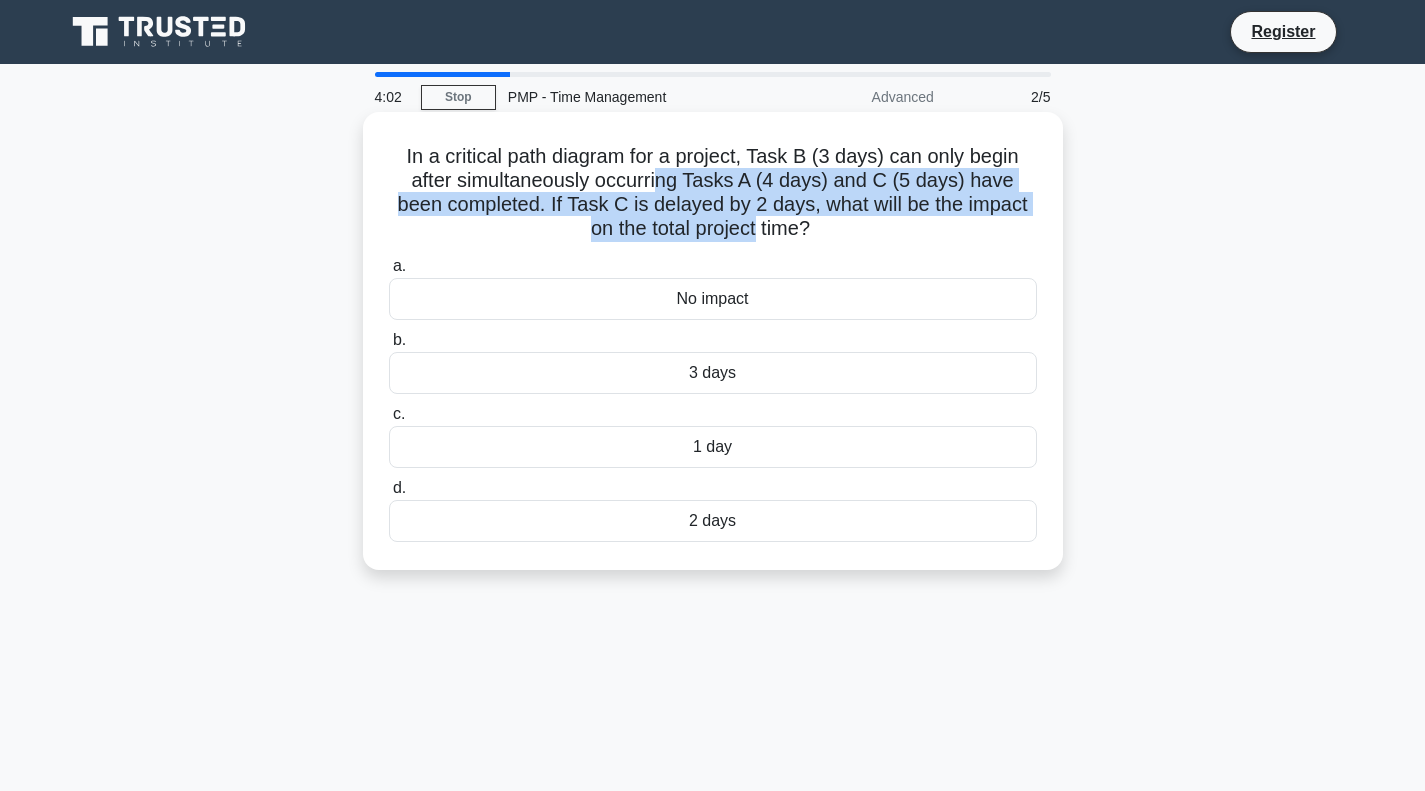 click on "In a critical path diagram for a project, Task B (3 days) can only begin after simultaneously occurring Tasks A (4 days) and C (5 days) have been completed. If Task C is delayed by 2 days, what will be the impact on the total project time?
.spinner_0XTQ{transform-origin:center;animation:spinner_y6GP .75s linear infinite}@keyframes spinner_y6GP{100%{transform:rotate(360deg)}}" at bounding box center (713, 193) 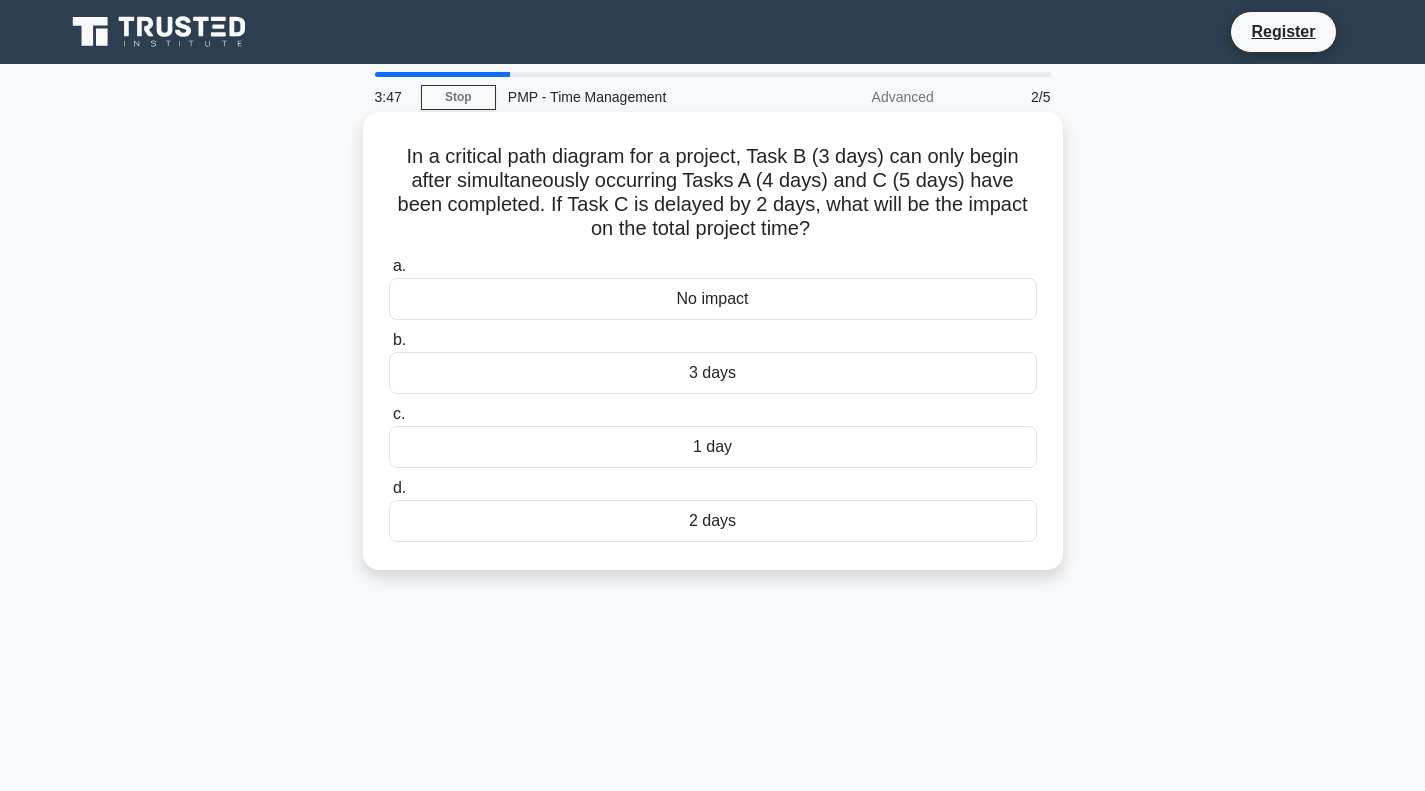 click on "2 days" at bounding box center [713, 521] 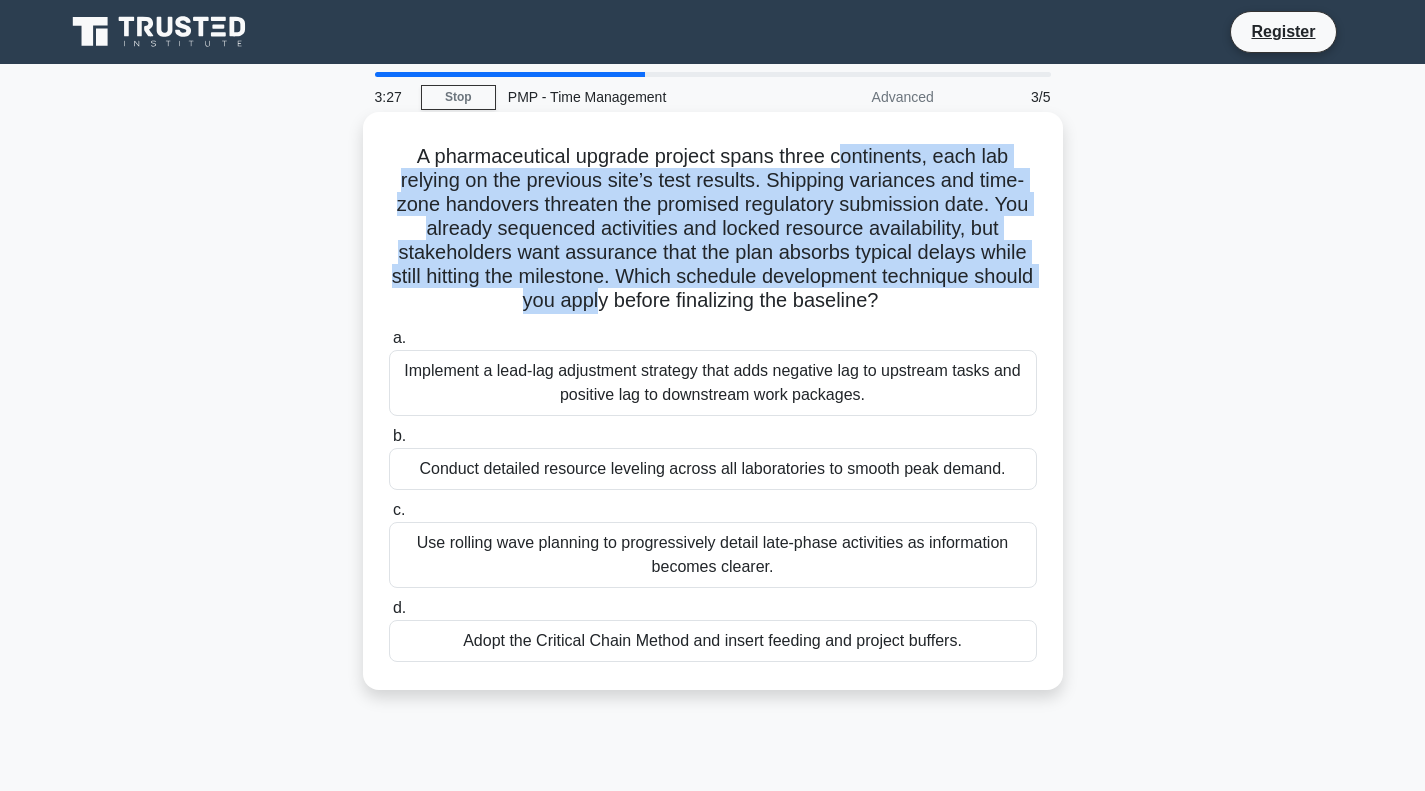 drag, startPoint x: 842, startPoint y: 150, endPoint x: 625, endPoint y: 293, distance: 259.88074 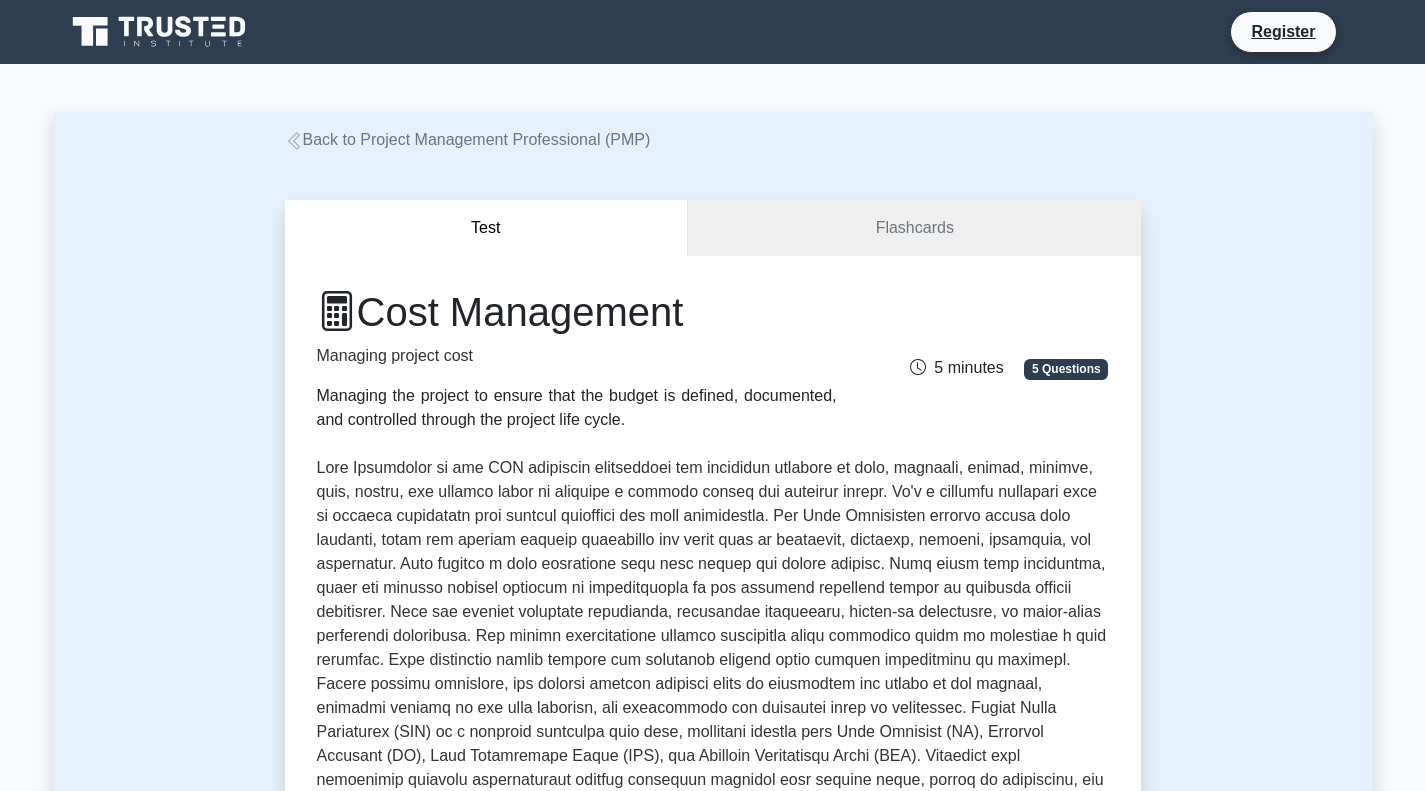 scroll, scrollTop: 0, scrollLeft: 0, axis: both 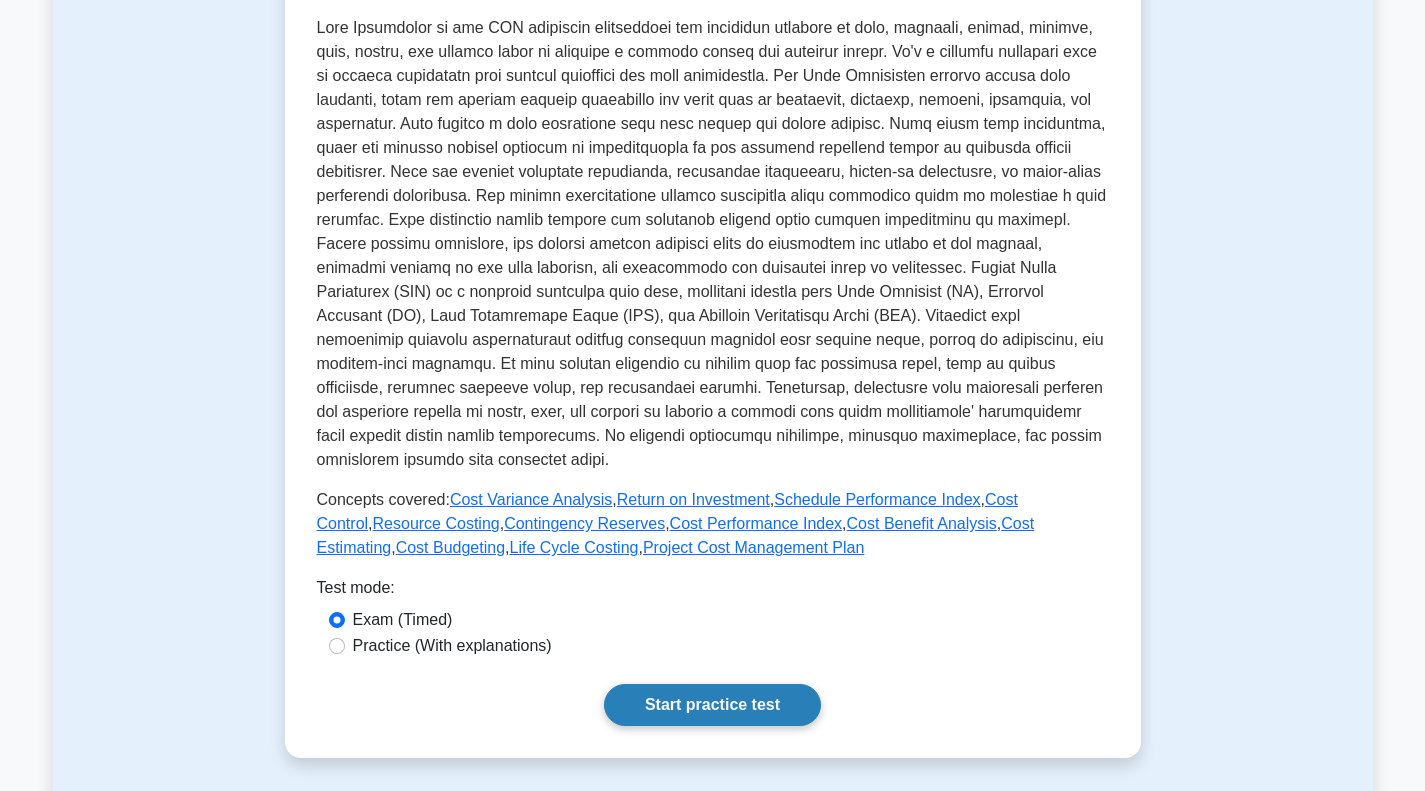 click on "Start practice test" at bounding box center (712, 705) 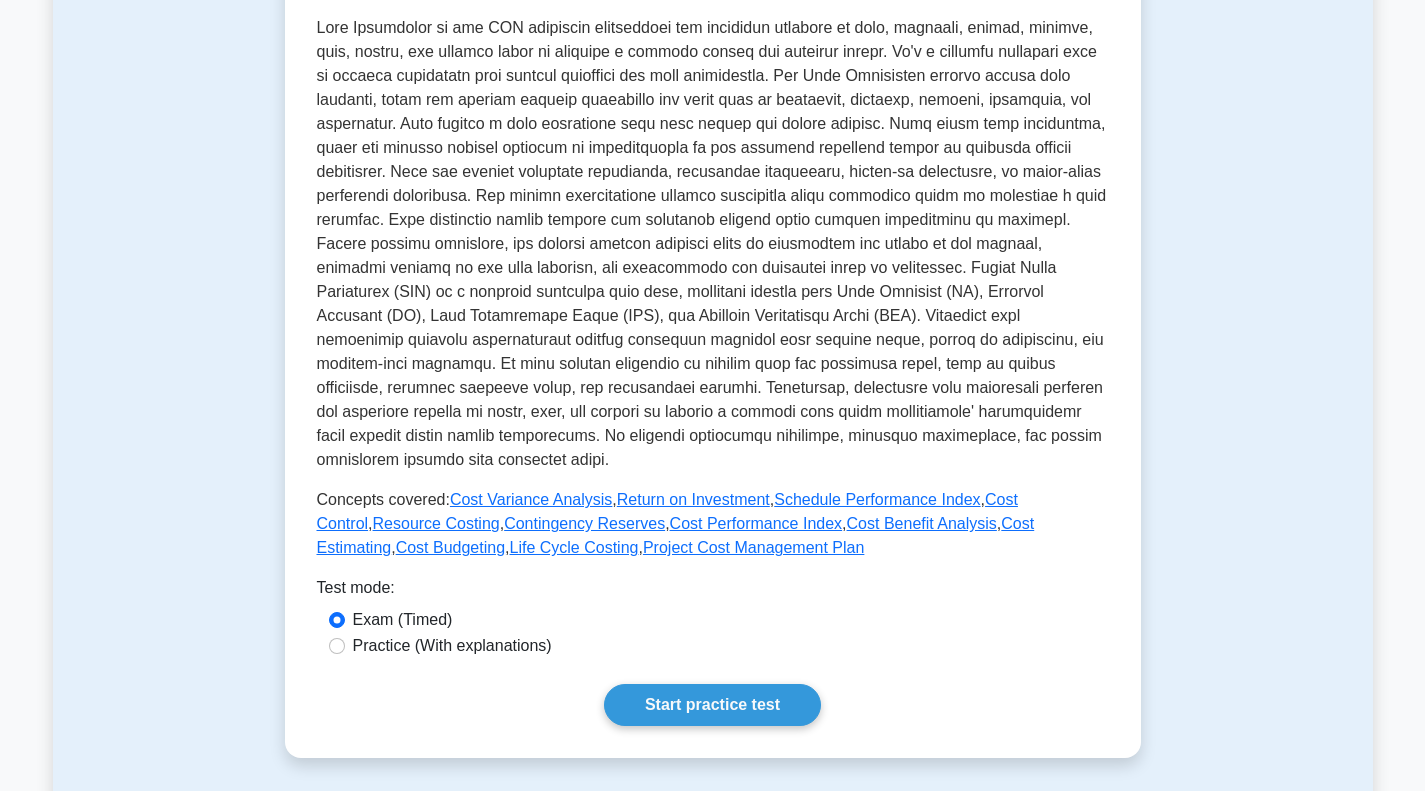 click on "Practice (With explanations)" at bounding box center (452, 646) 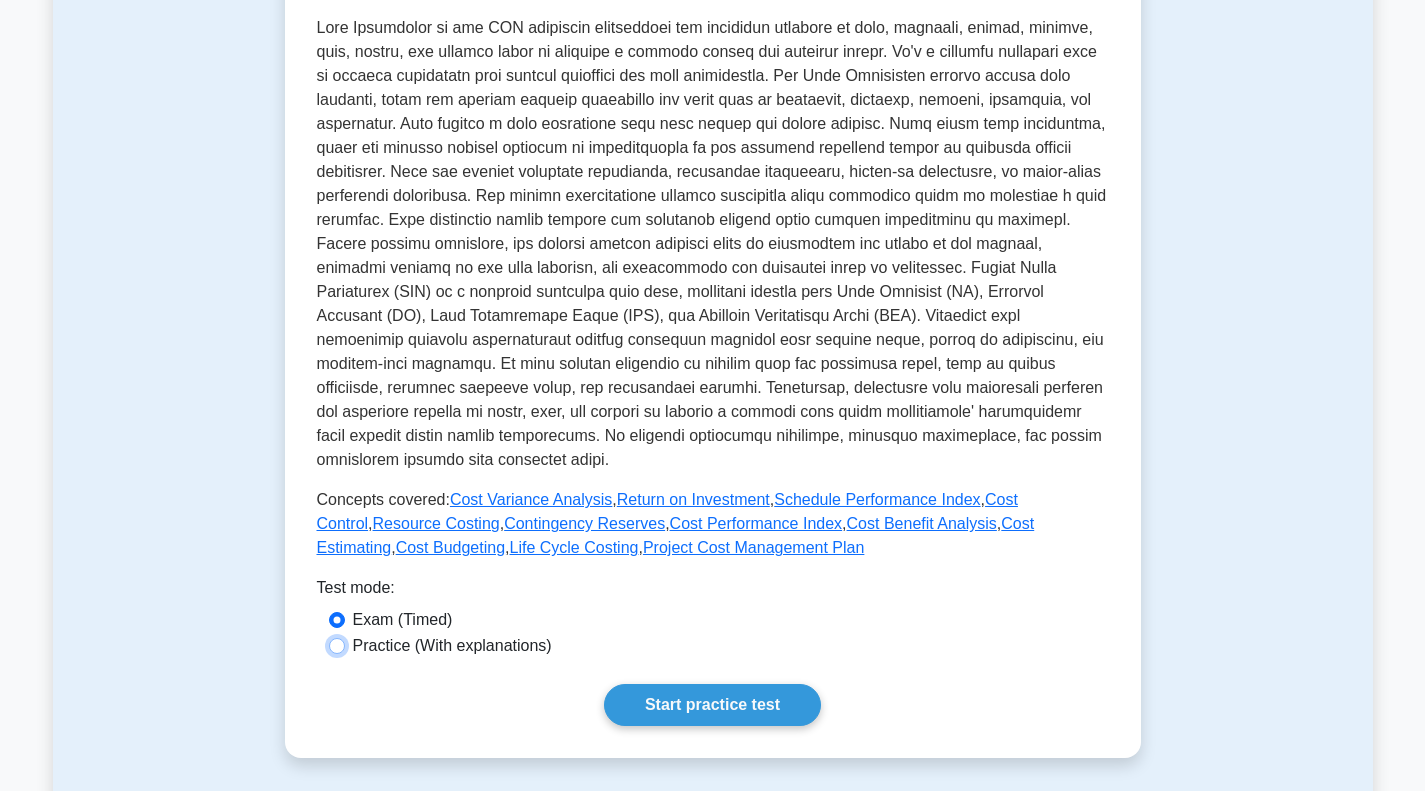 click on "Practice (With explanations)" at bounding box center [337, 646] 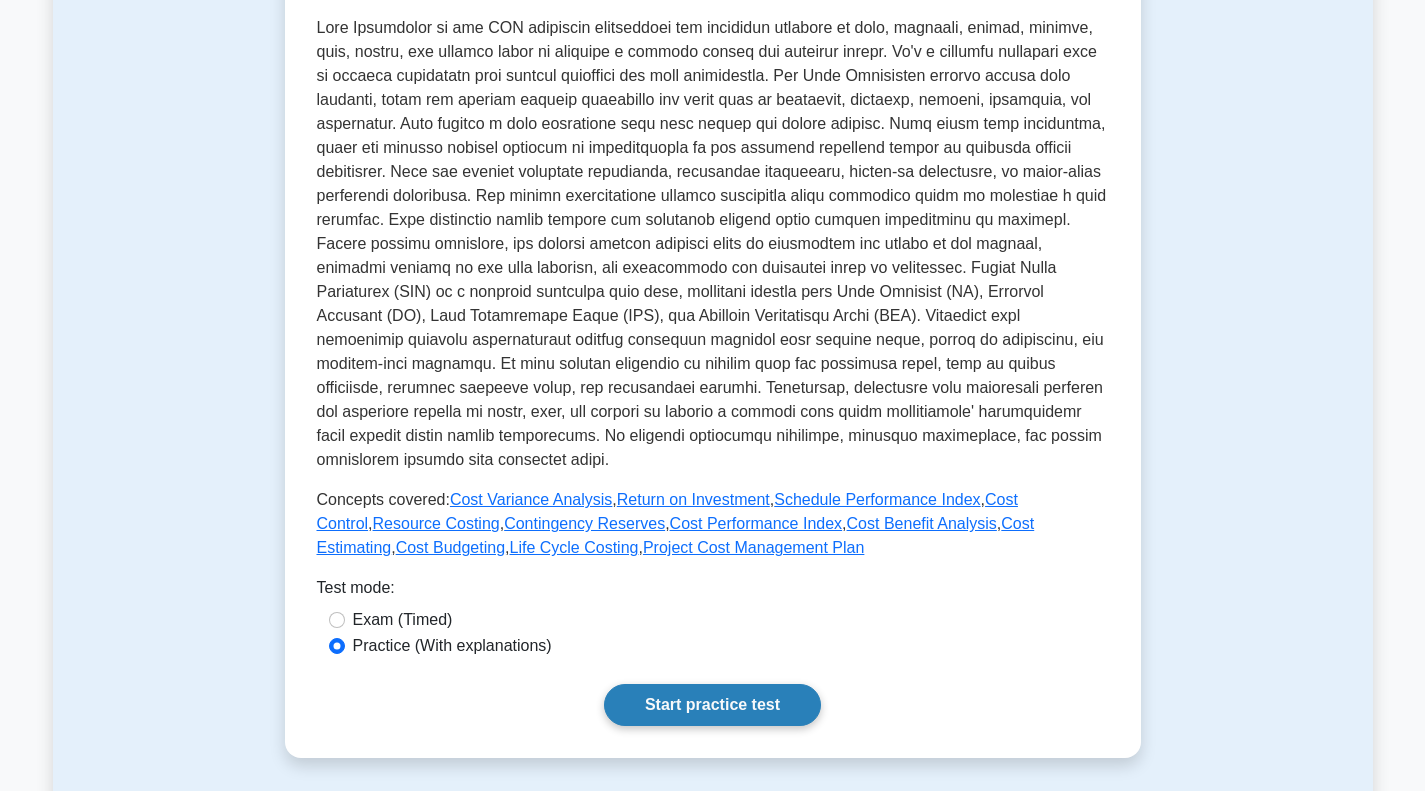click on "Start practice test" at bounding box center (712, 705) 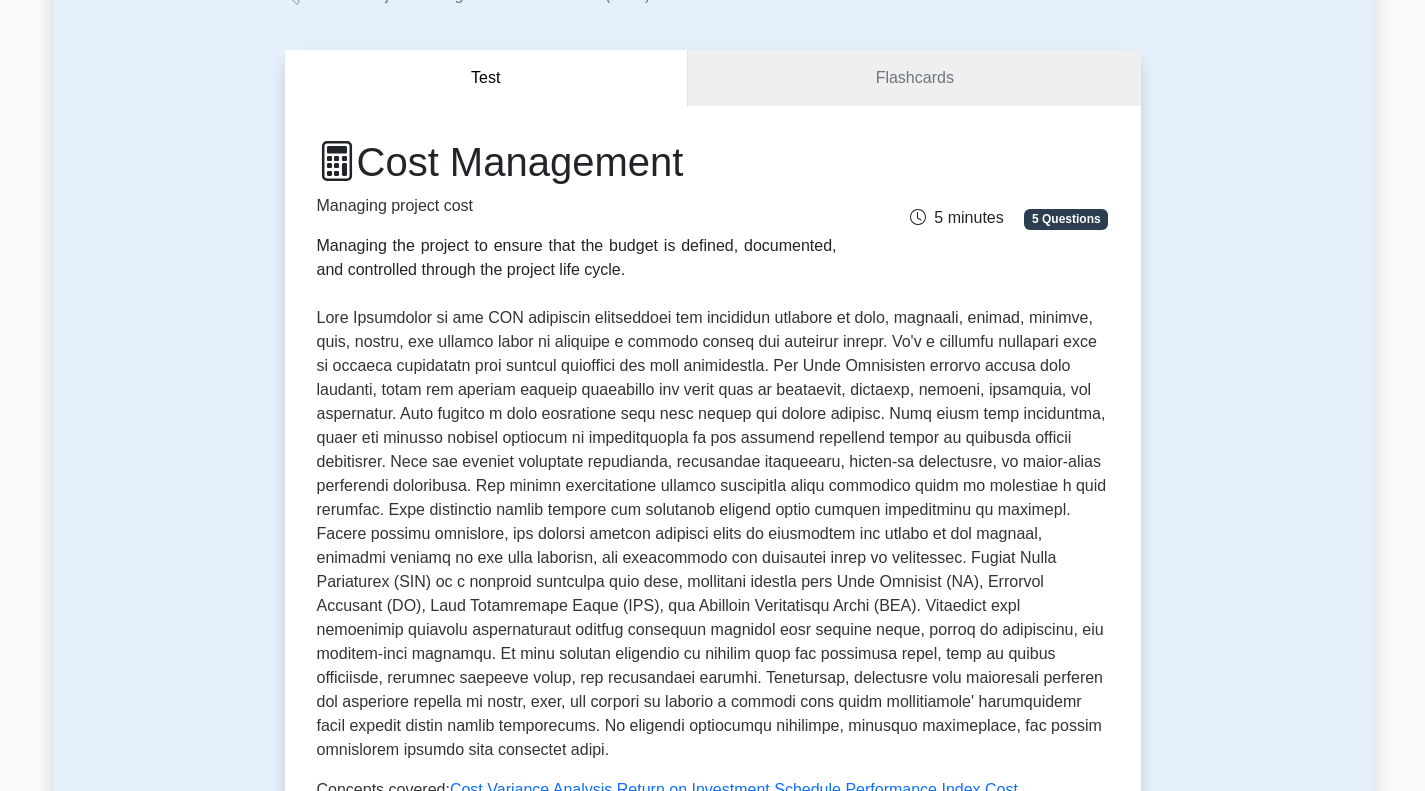 scroll, scrollTop: 144, scrollLeft: 0, axis: vertical 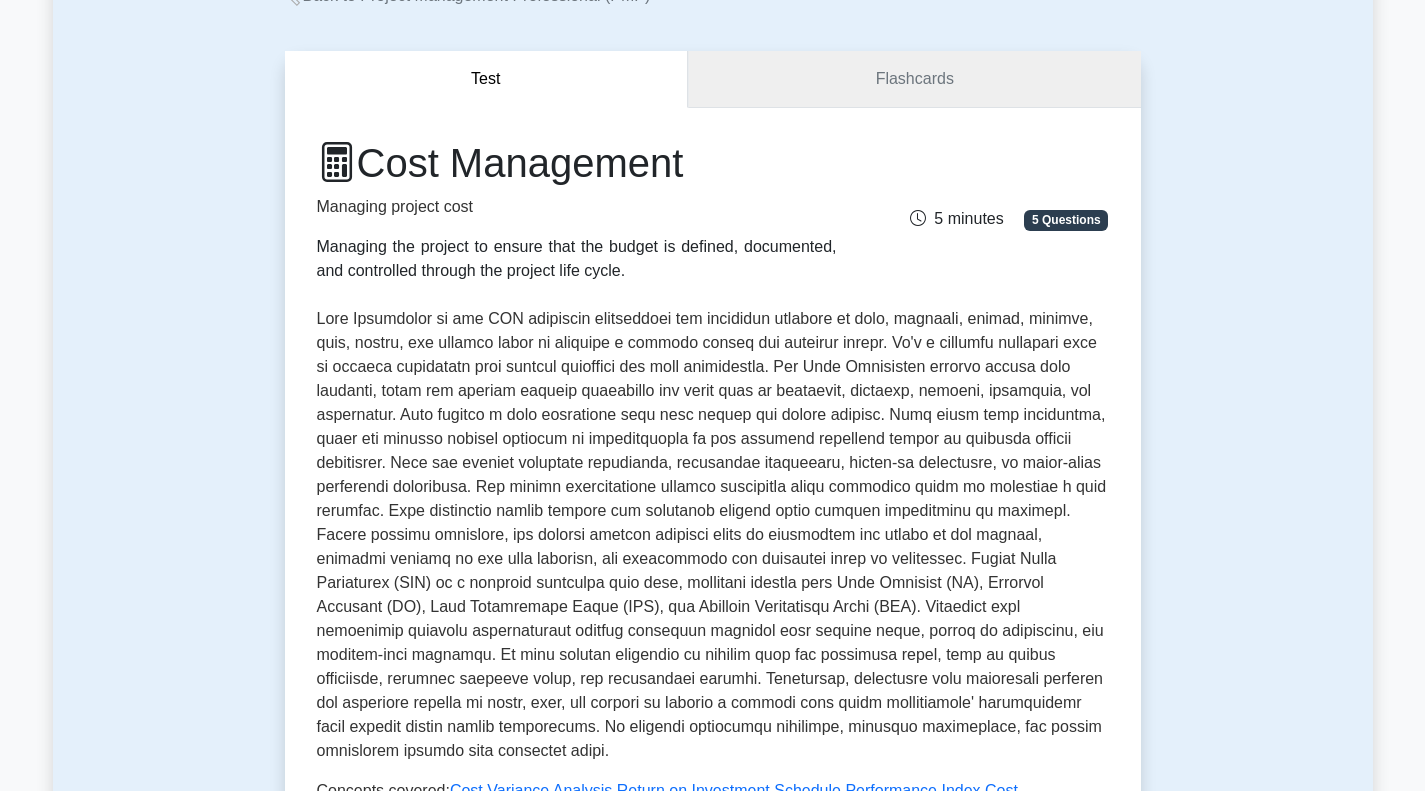 click on "Flashcards" at bounding box center (914, 79) 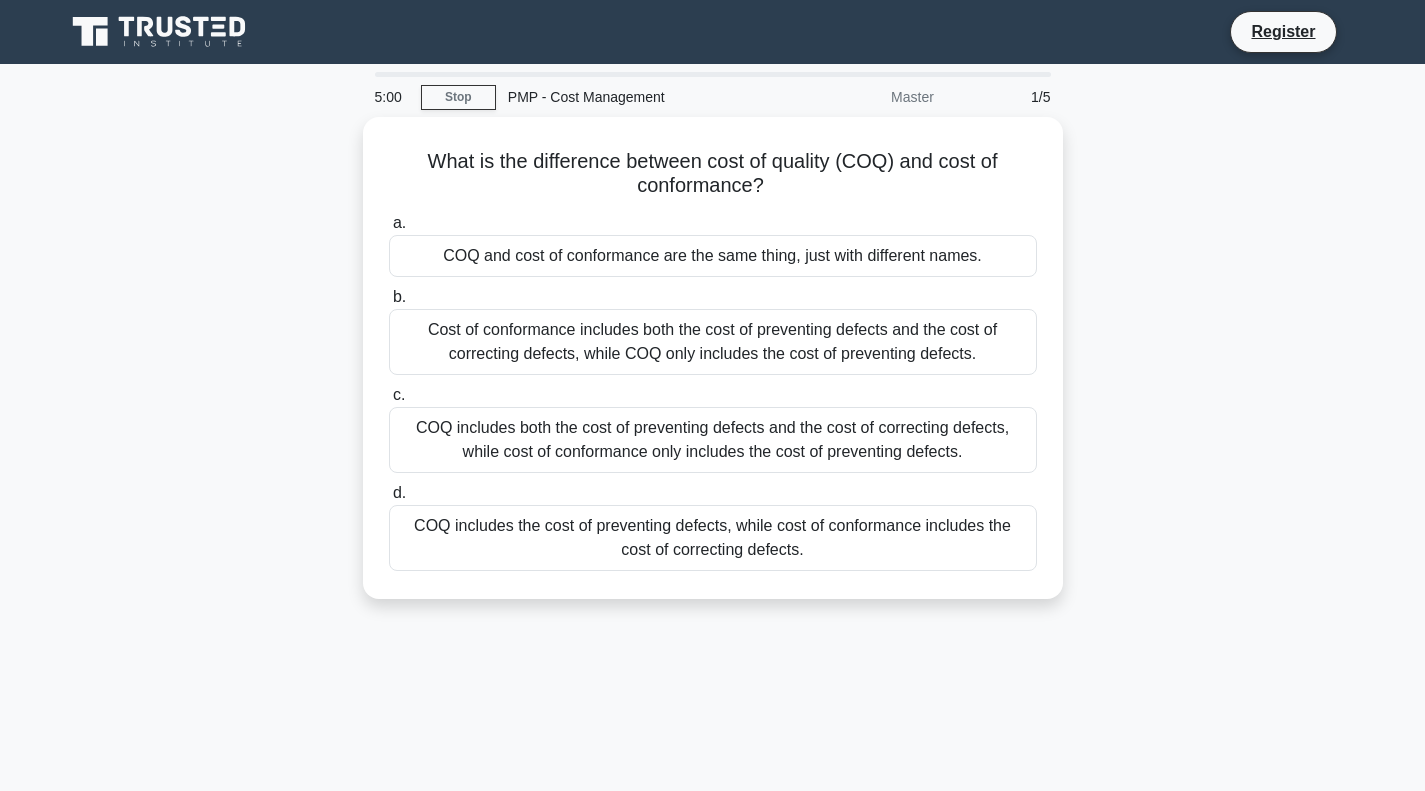 scroll, scrollTop: 0, scrollLeft: 0, axis: both 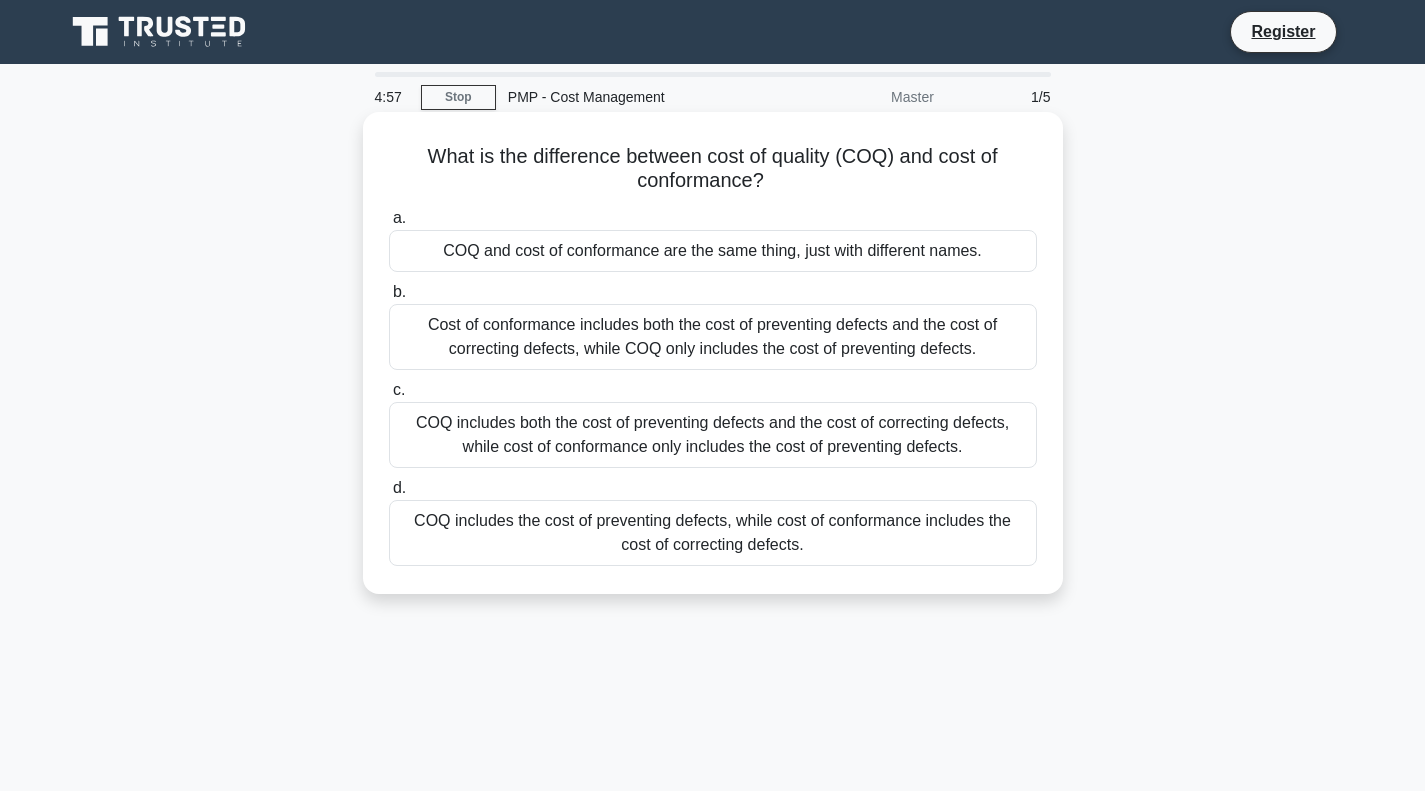 click on "What is the difference between cost of quality (COQ) and cost of conformance?
.spinner_0XTQ{transform-origin:center;animation:spinner_y6GP .75s linear infinite}@keyframes spinner_y6GP{100%{transform:rotate(360deg)}}" at bounding box center [713, 169] 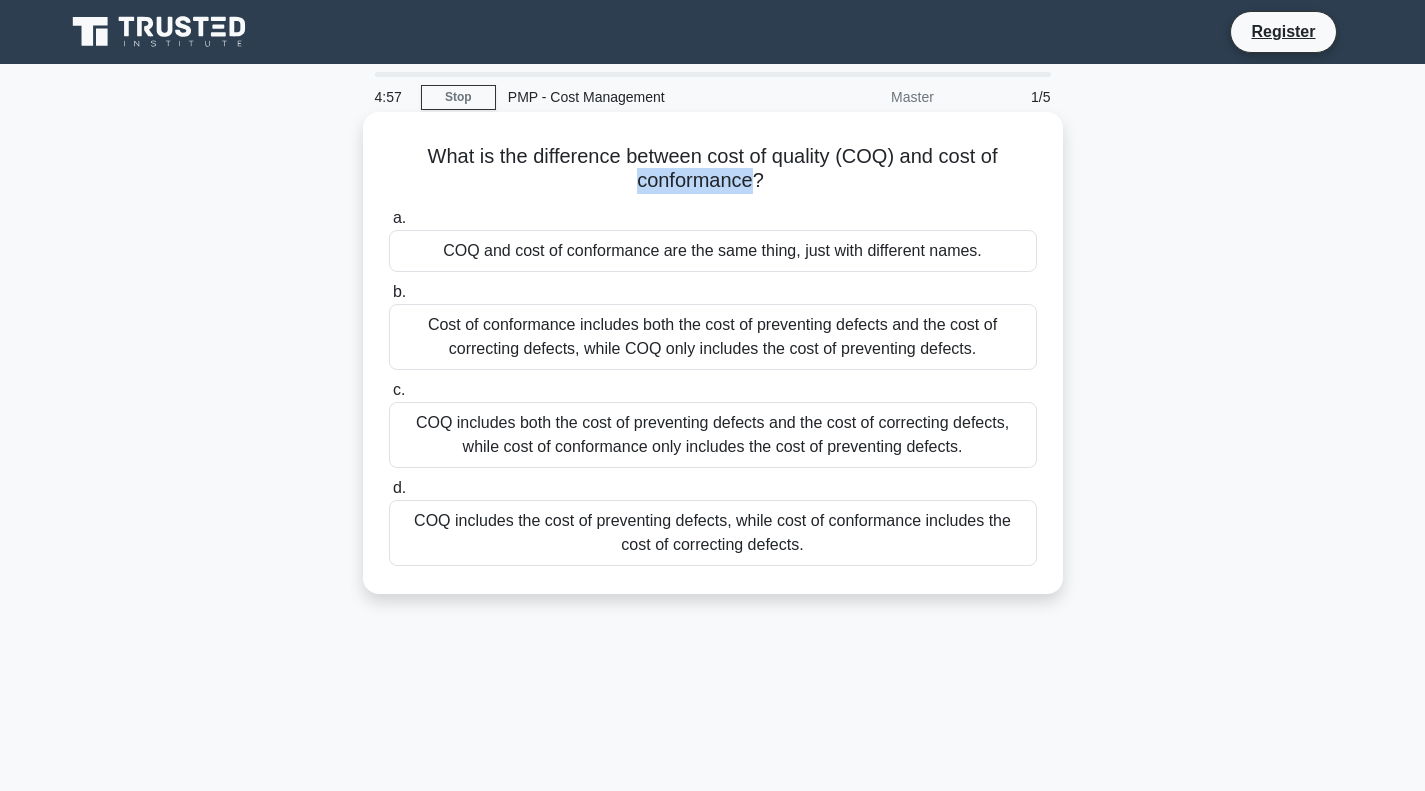 click on "What is the difference between cost of quality (COQ) and cost of conformance?
.spinner_0XTQ{transform-origin:center;animation:spinner_y6GP .75s linear infinite}@keyframes spinner_y6GP{100%{transform:rotate(360deg)}}" at bounding box center [713, 169] 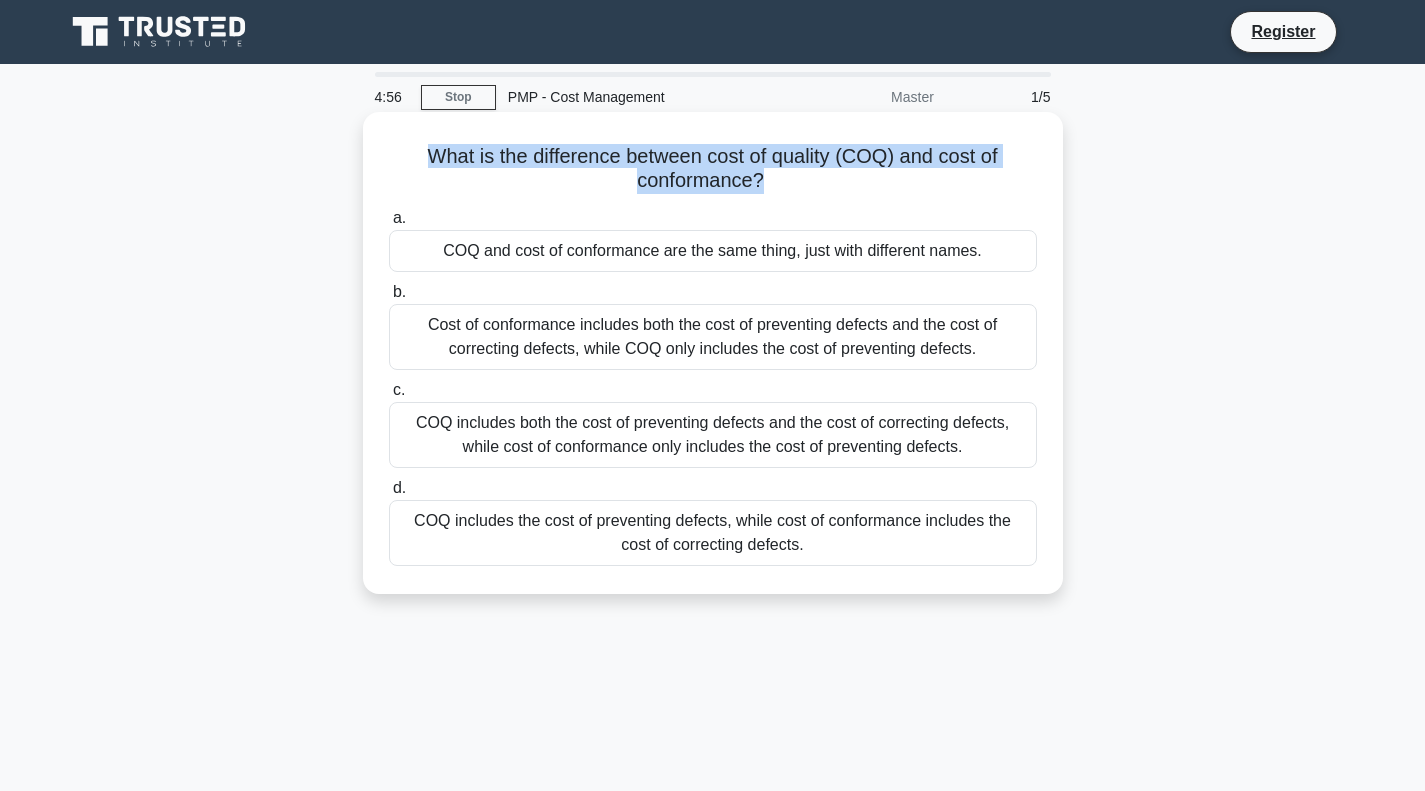drag, startPoint x: 719, startPoint y: 171, endPoint x: 710, endPoint y: 190, distance: 21.023796 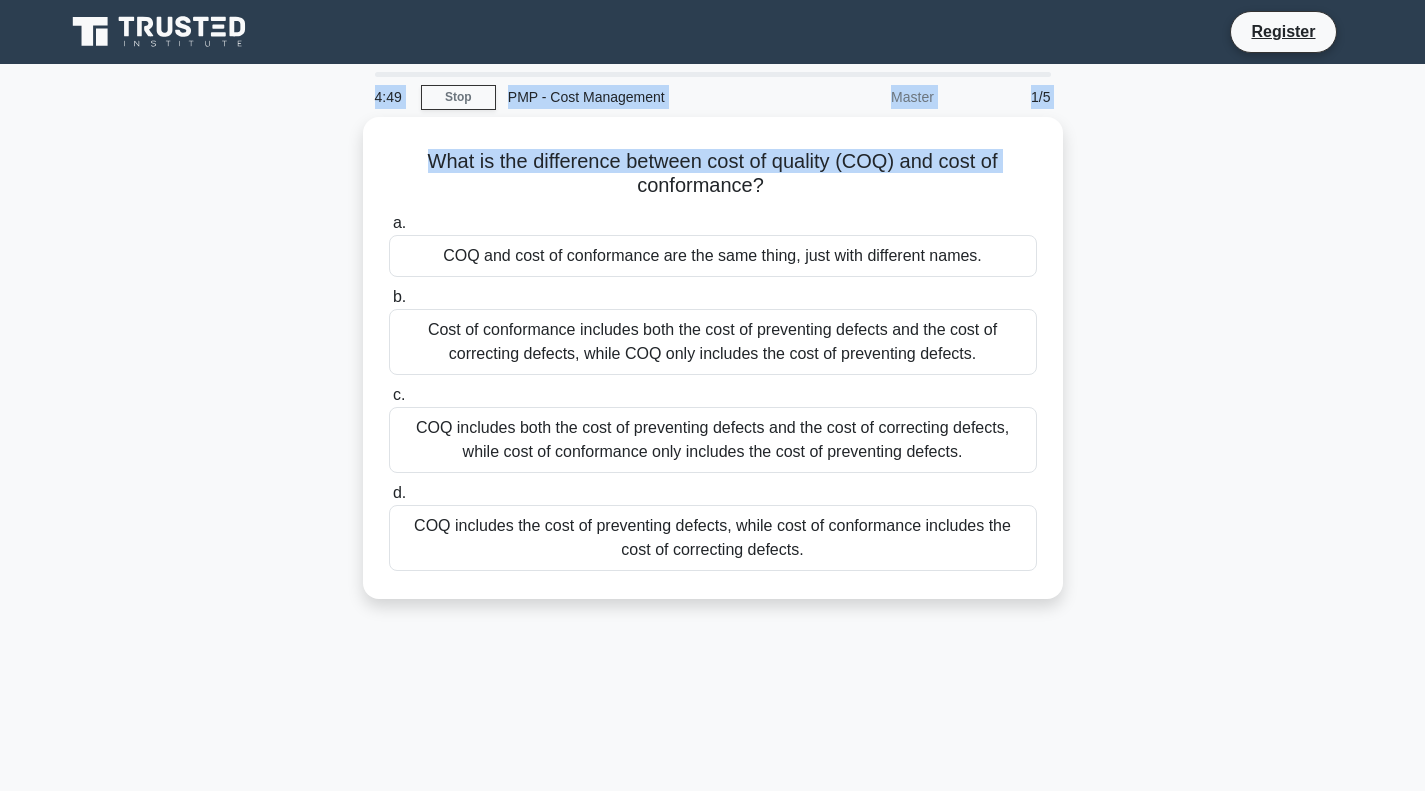 drag, startPoint x: 338, startPoint y: 176, endPoint x: 100, endPoint y: -1, distance: 296.60242 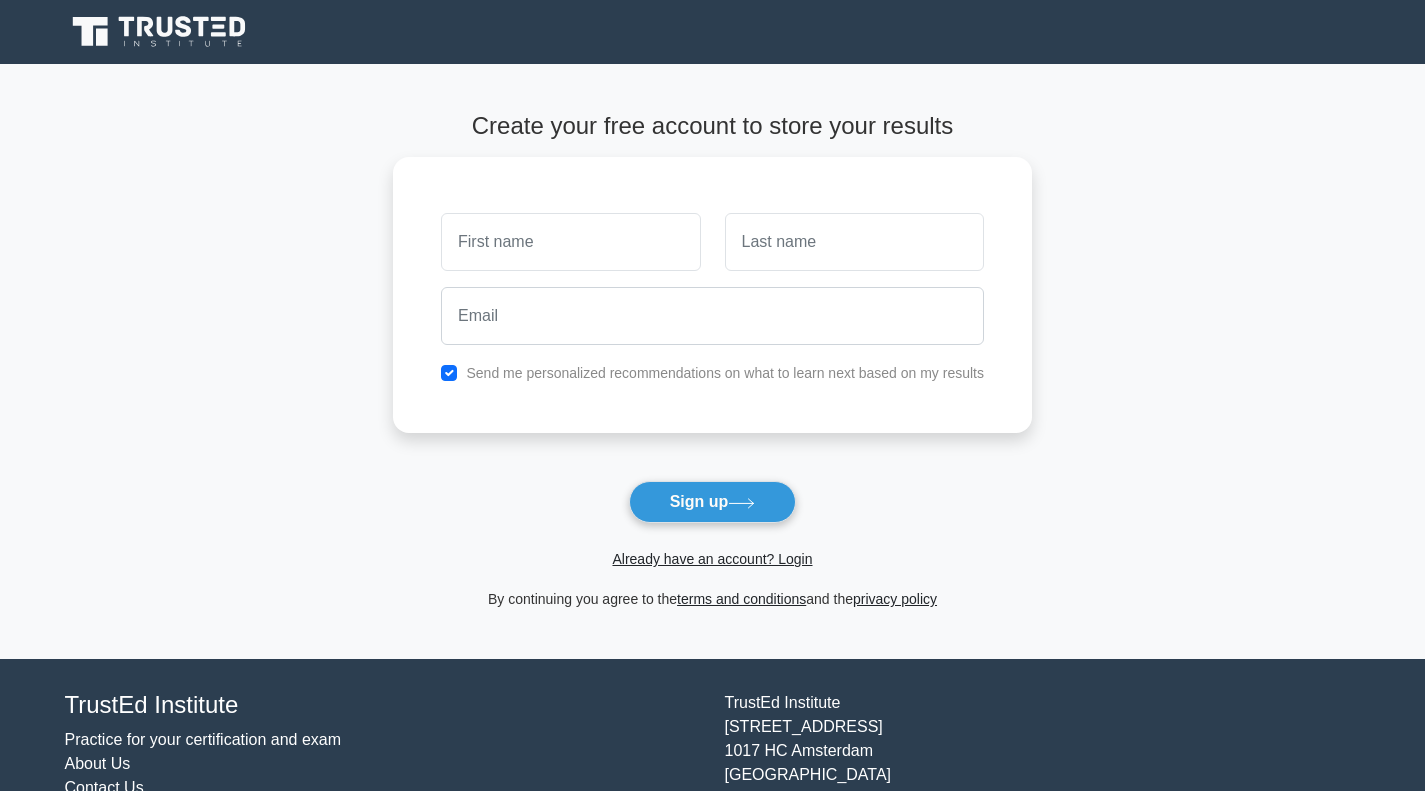 scroll, scrollTop: 0, scrollLeft: 0, axis: both 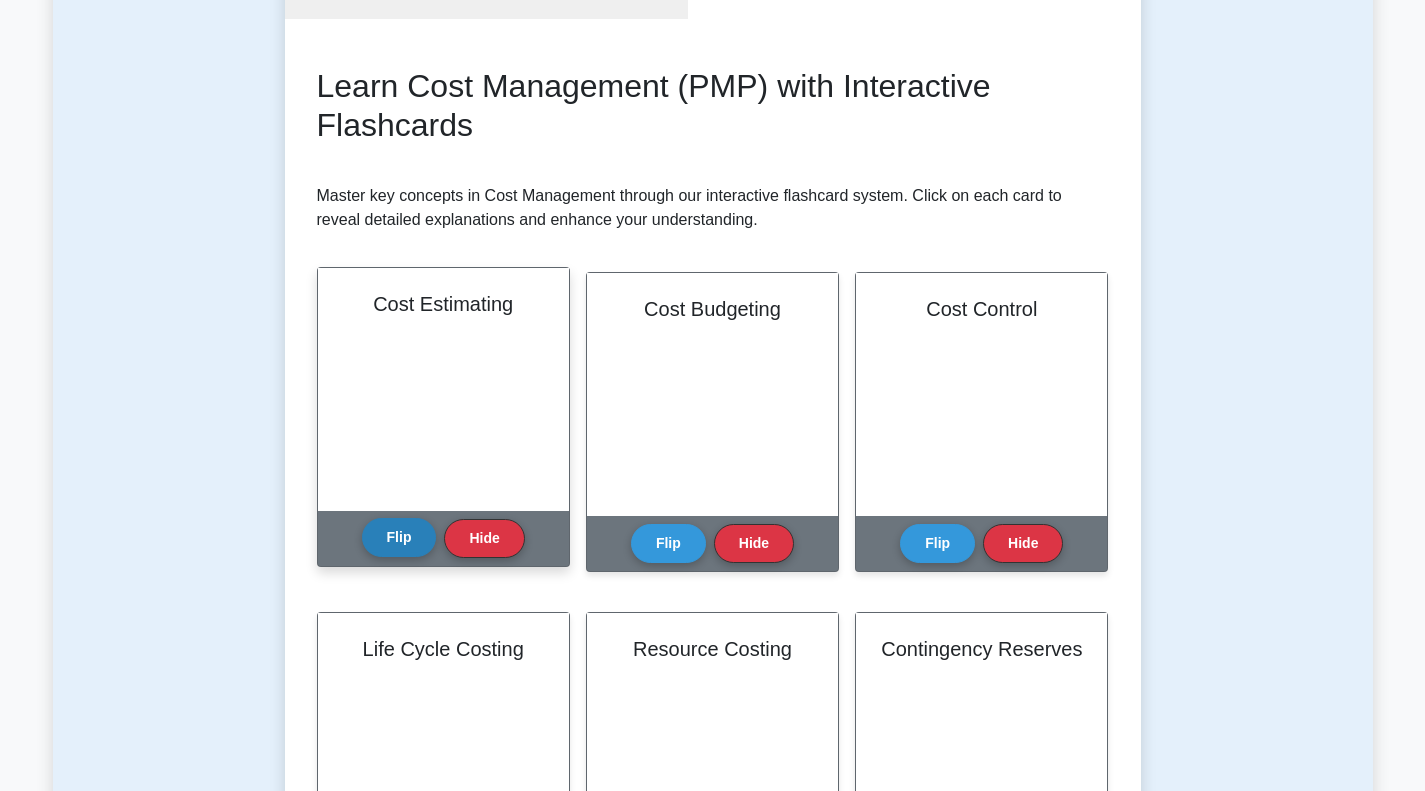 click on "Flip" at bounding box center (399, 537) 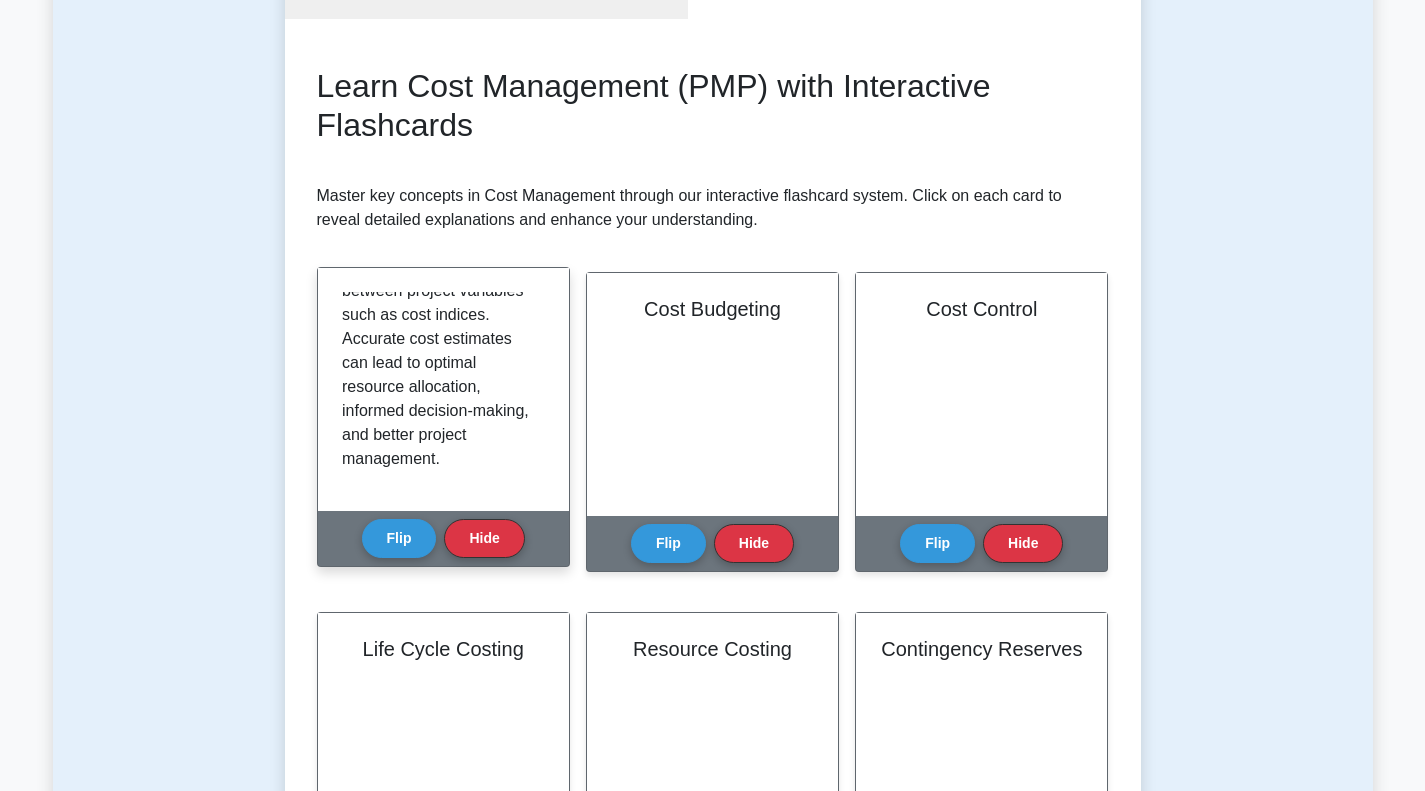 scroll, scrollTop: 0, scrollLeft: 0, axis: both 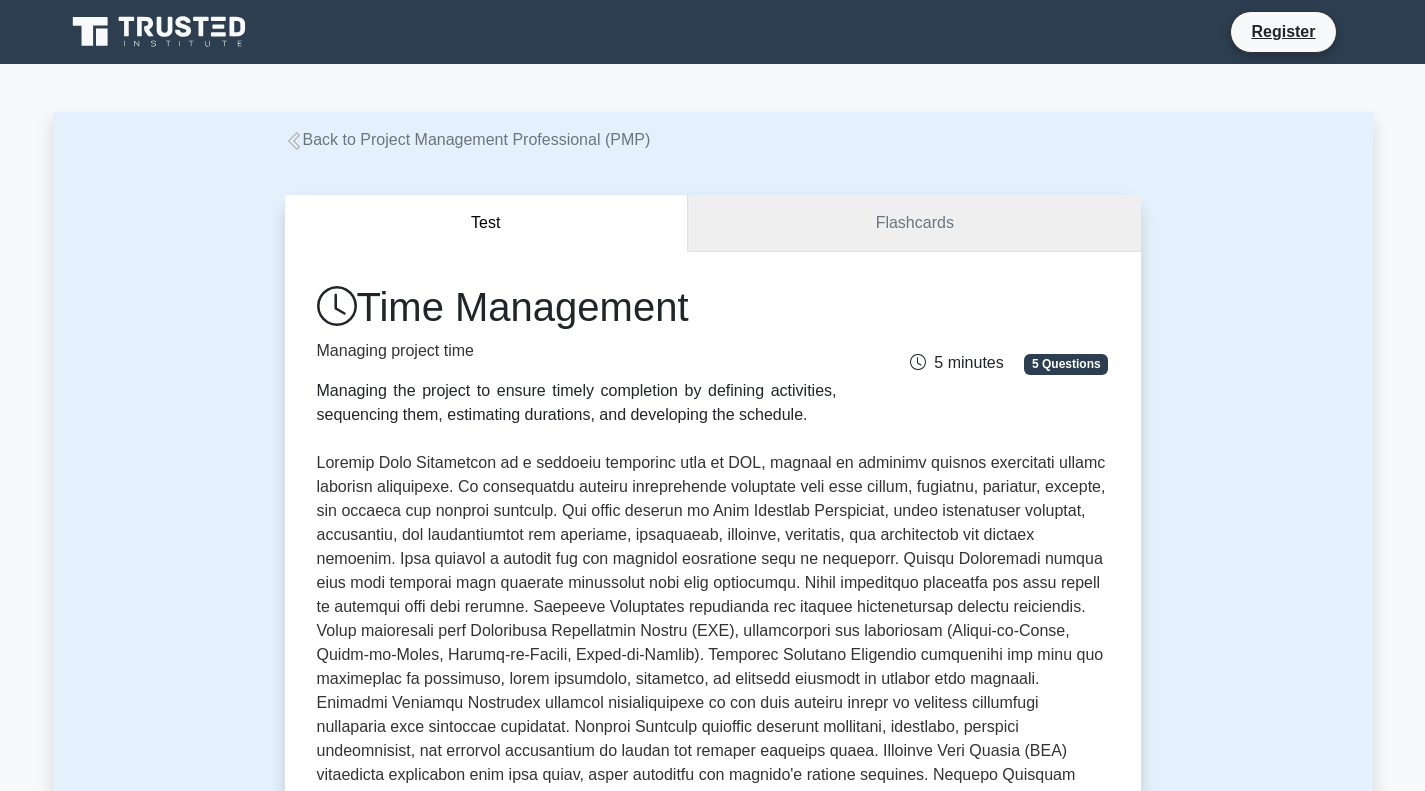 click on "Flashcards" at bounding box center [914, 223] 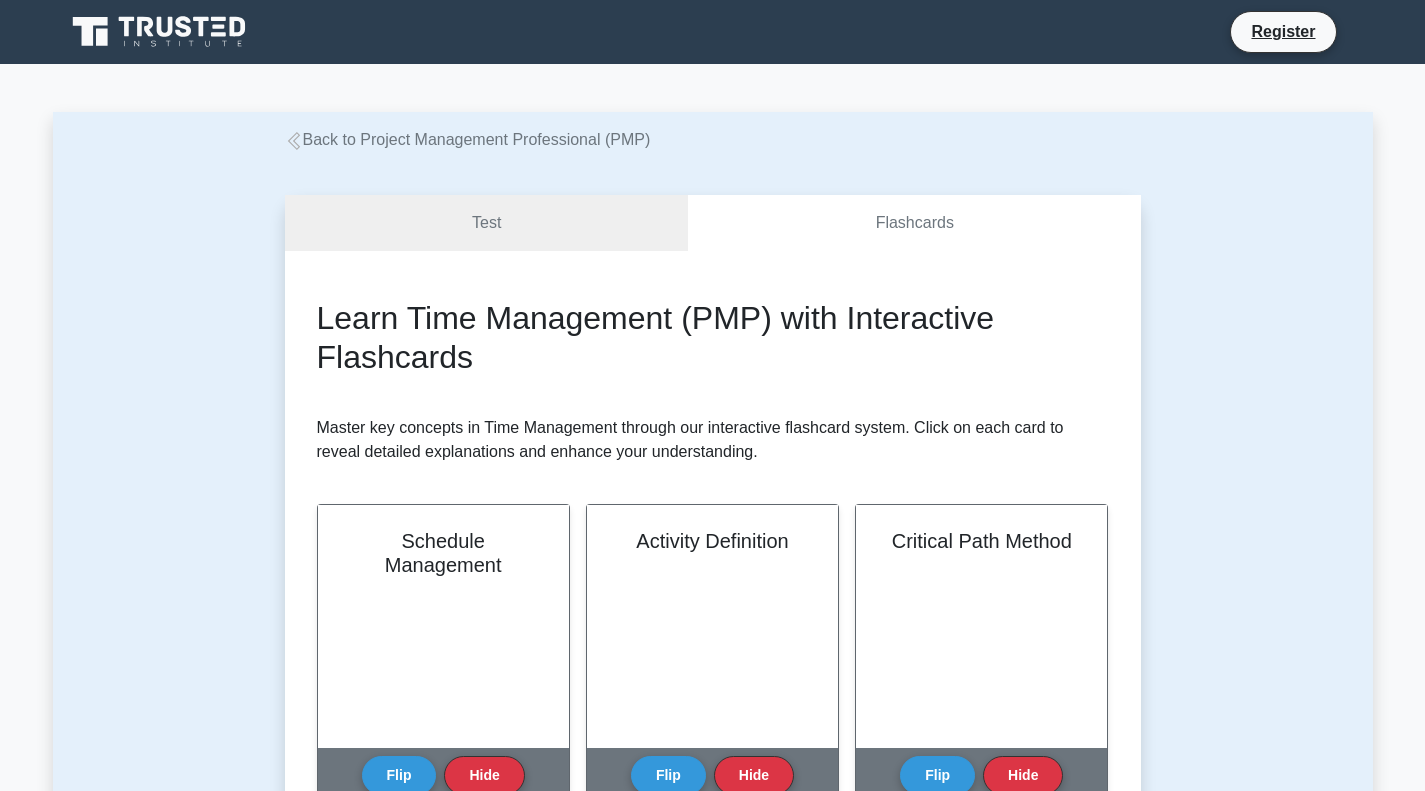 scroll, scrollTop: 0, scrollLeft: 0, axis: both 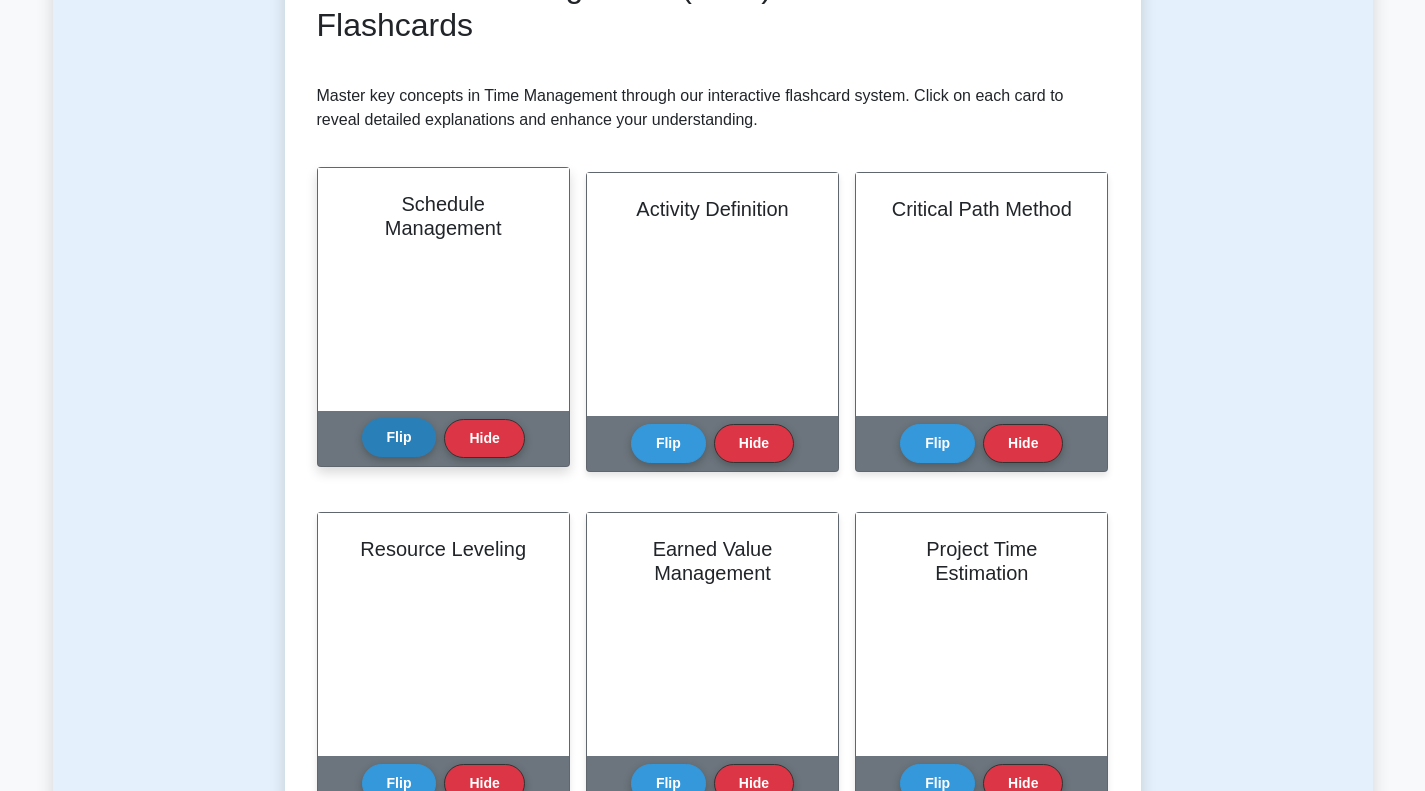 click on "Flip" at bounding box center (399, 437) 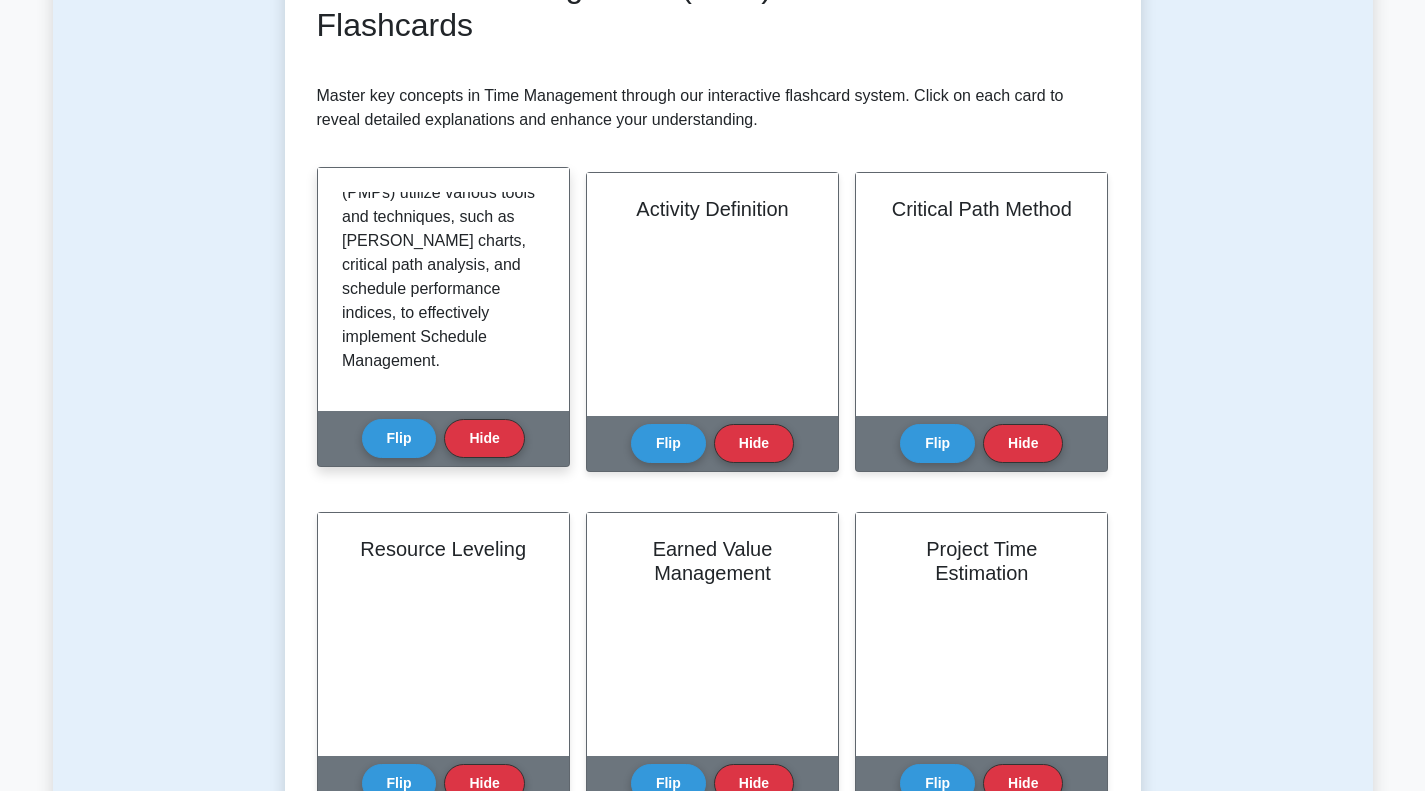 scroll, scrollTop: 637, scrollLeft: 0, axis: vertical 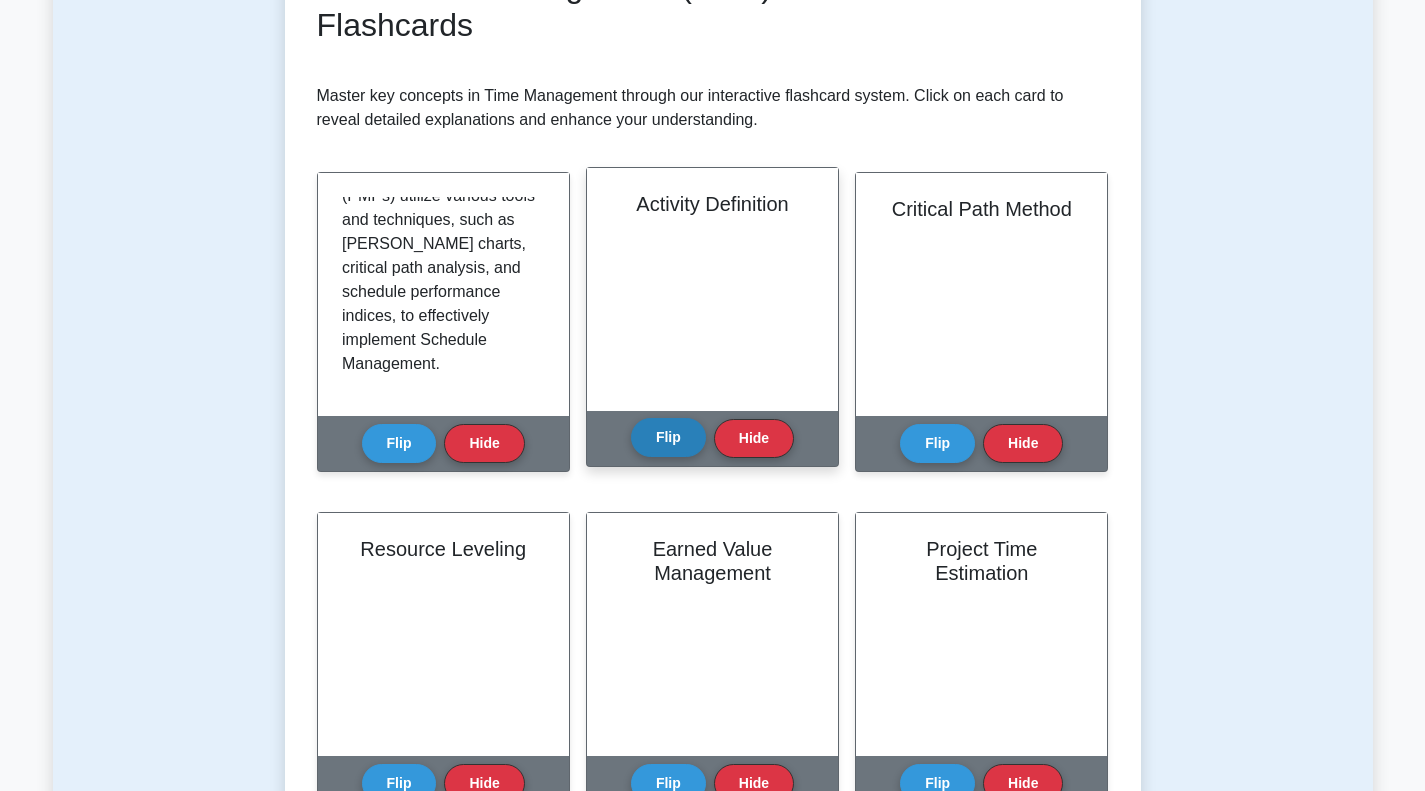 click on "Flip" at bounding box center [668, 437] 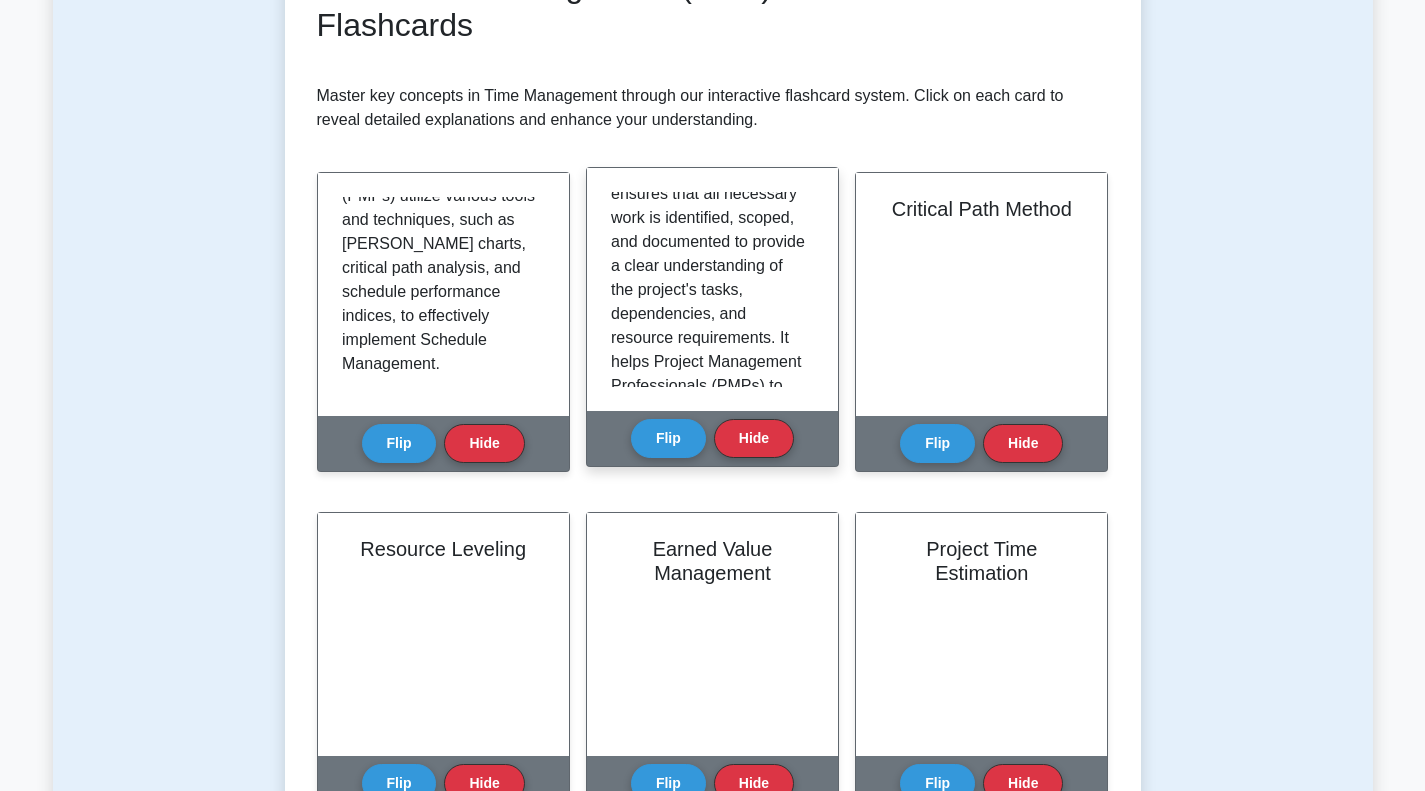 scroll, scrollTop: 252, scrollLeft: 0, axis: vertical 